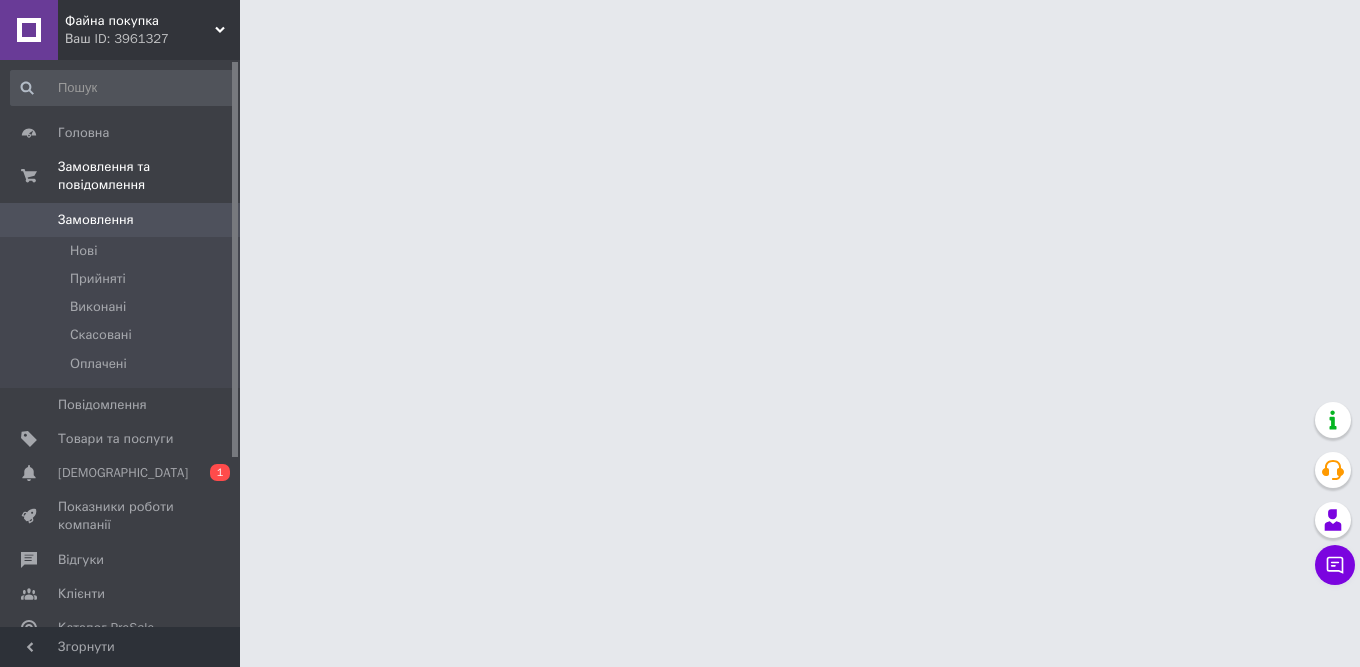 scroll, scrollTop: 0, scrollLeft: 0, axis: both 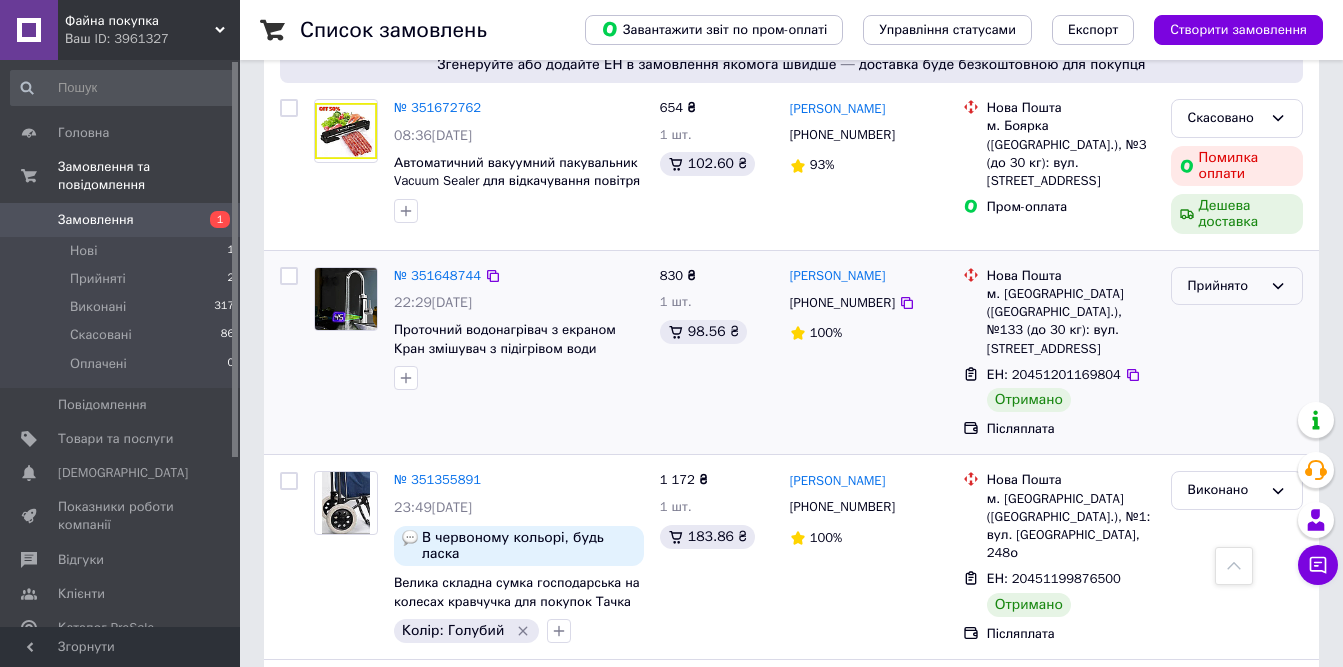 click 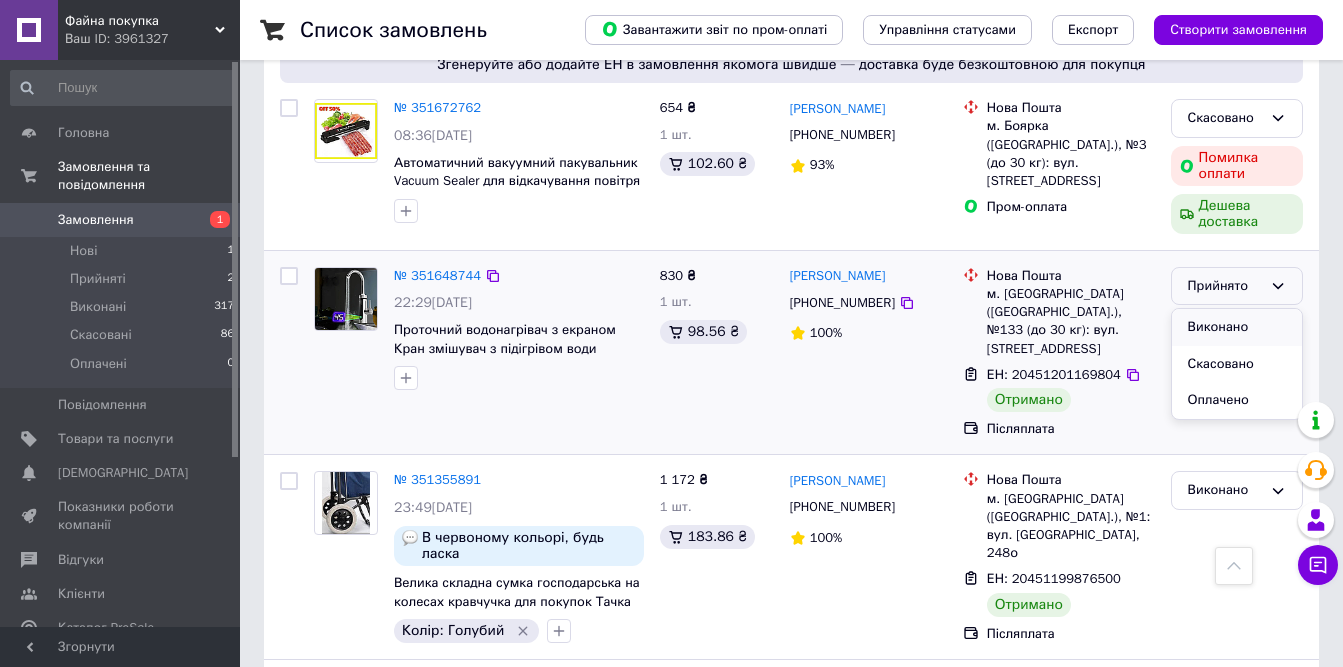click on "Виконано" at bounding box center (1237, 327) 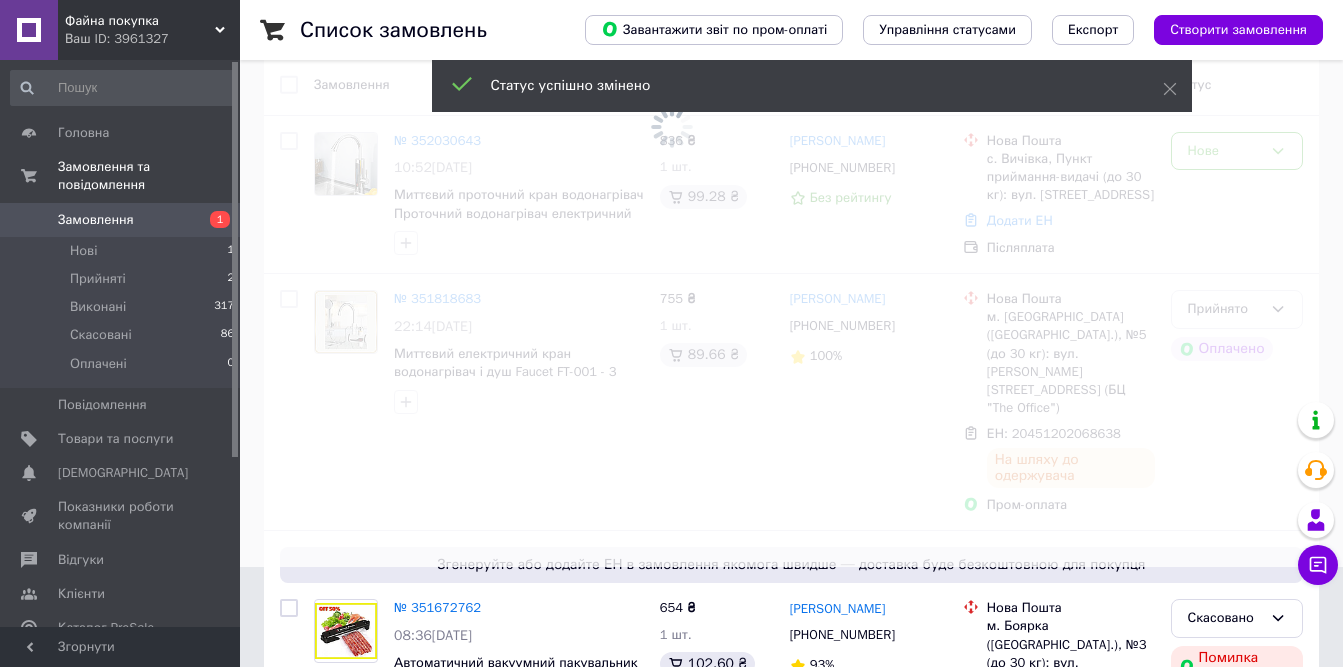 scroll, scrollTop: 0, scrollLeft: 0, axis: both 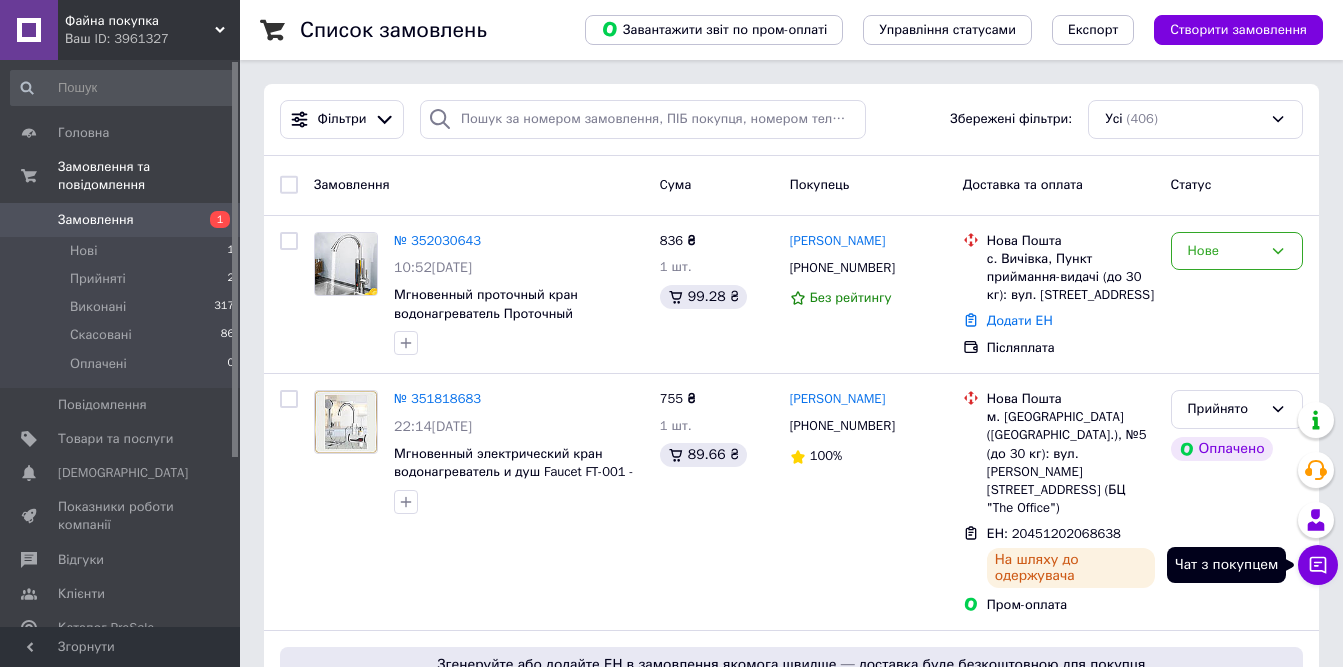 click 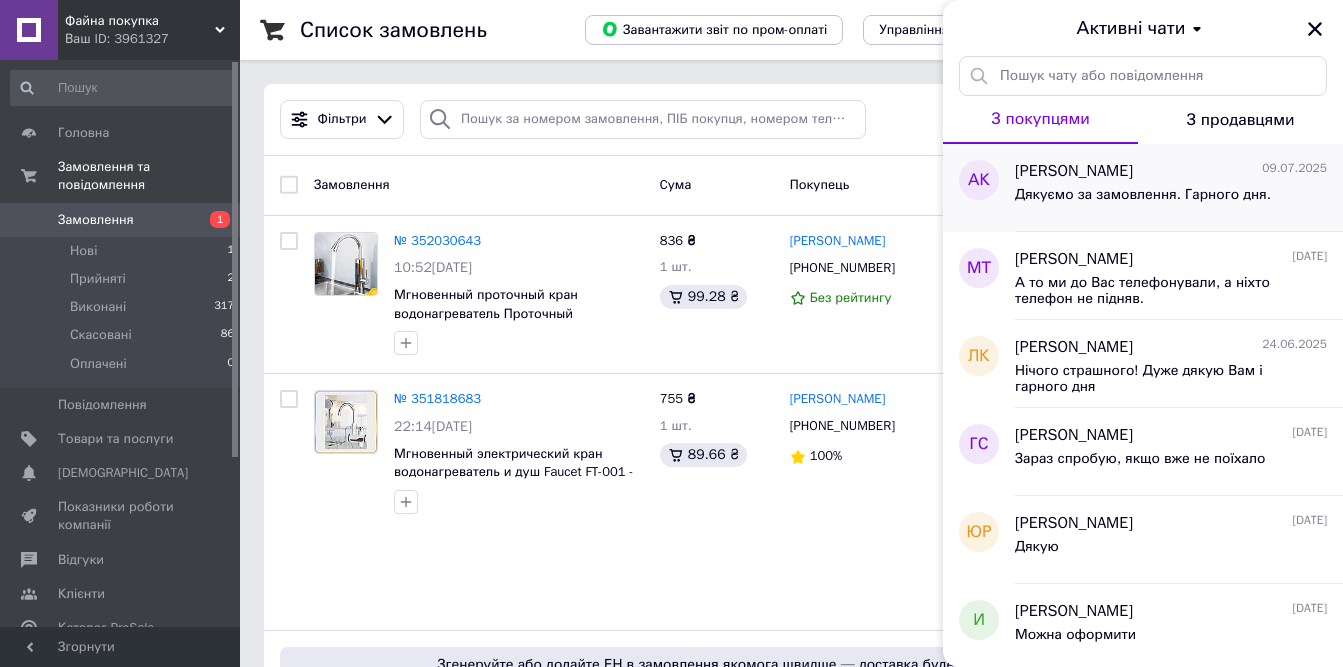 click on "Дякуємо за замовлення.
Гарного дня." at bounding box center (1171, 199) 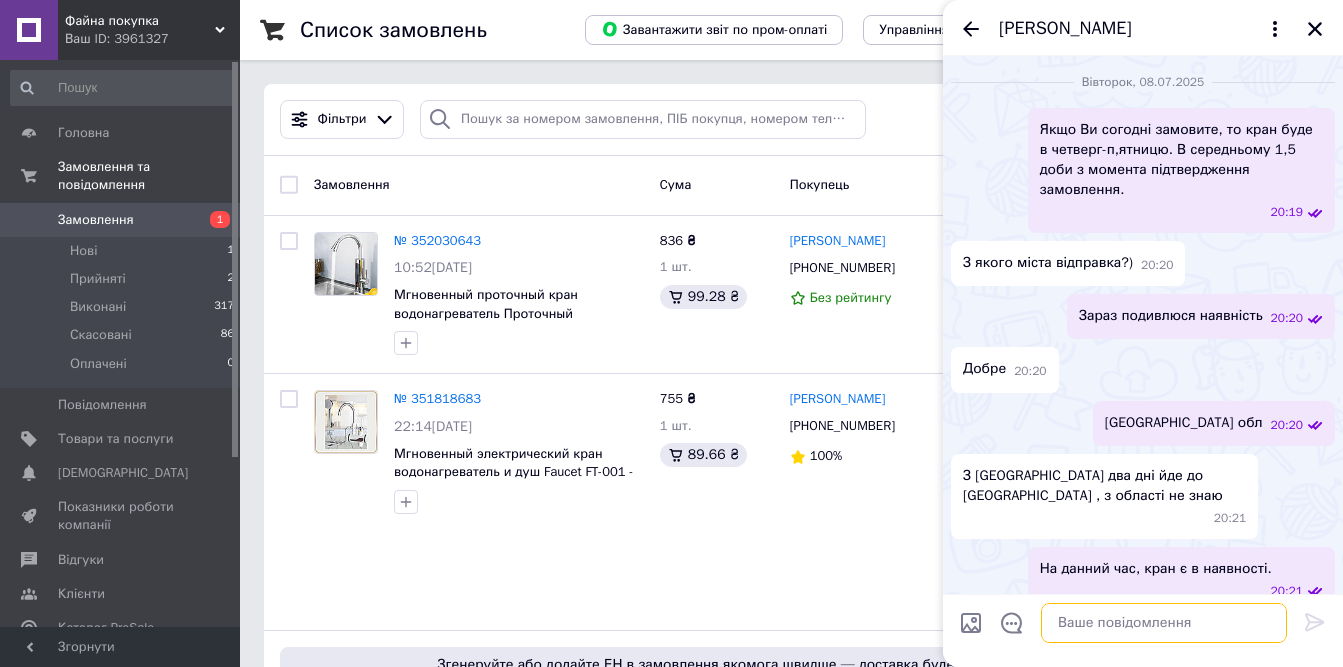click at bounding box center [1164, 623] 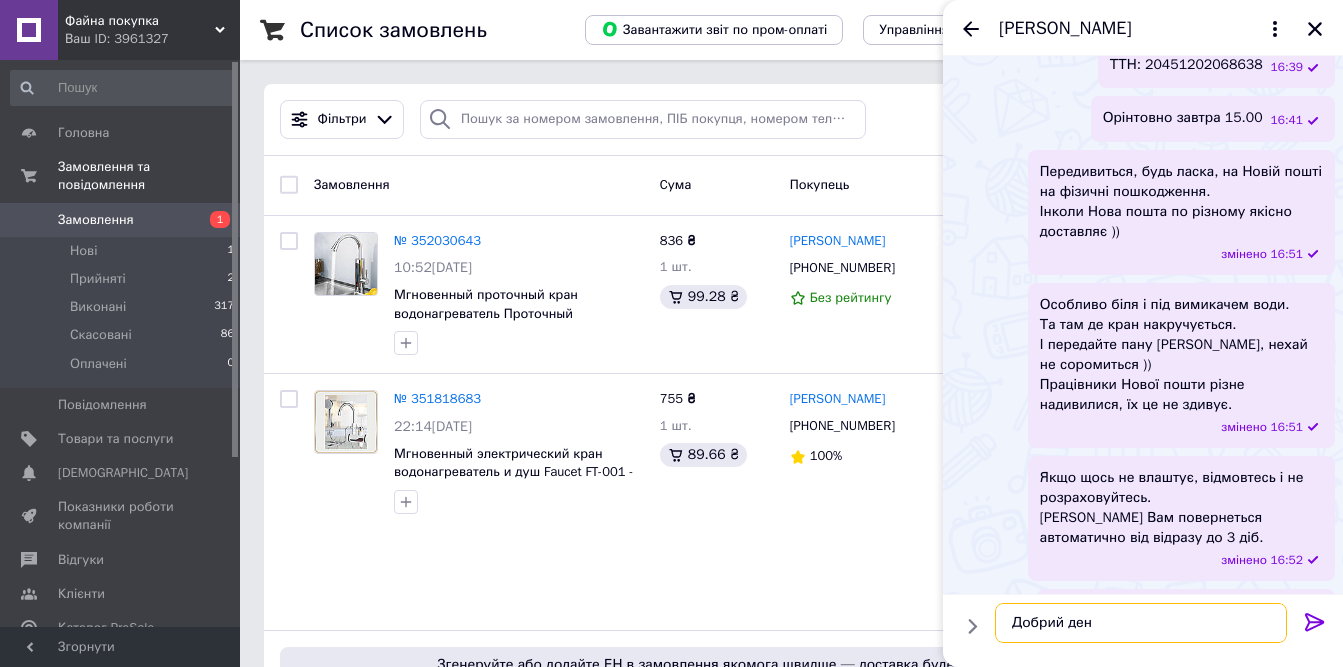 type on "Добрий день" 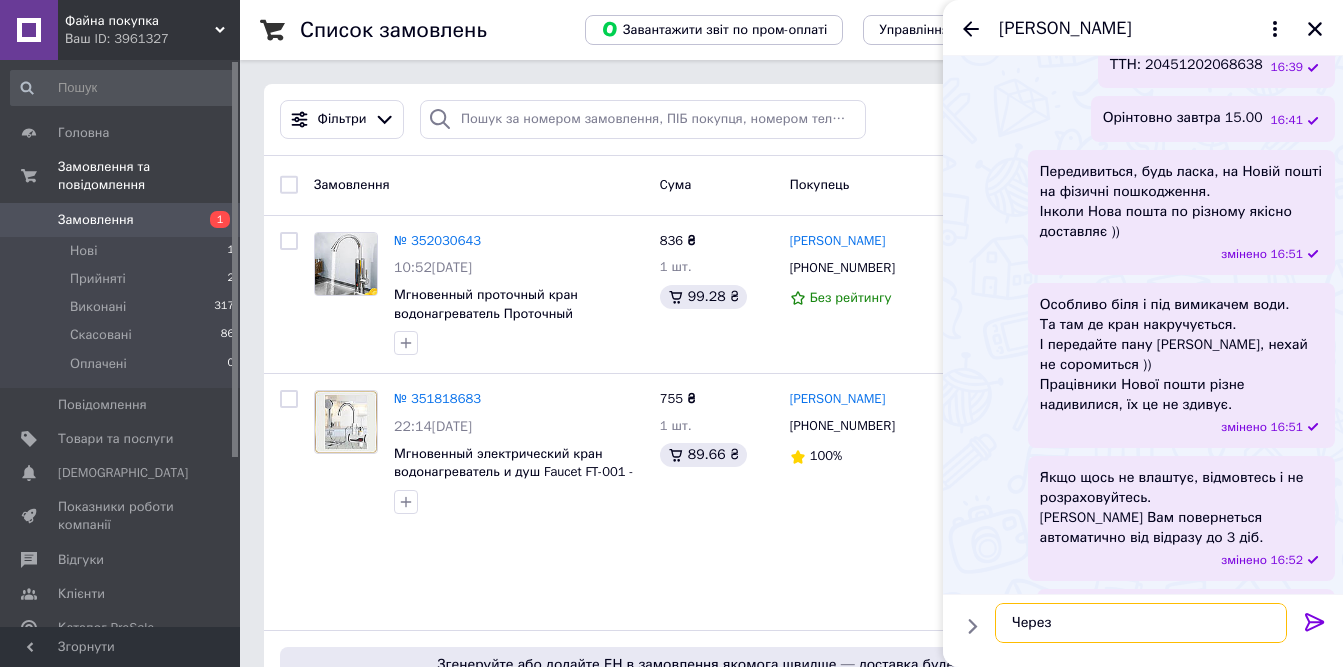 scroll, scrollTop: 1904, scrollLeft: 0, axis: vertical 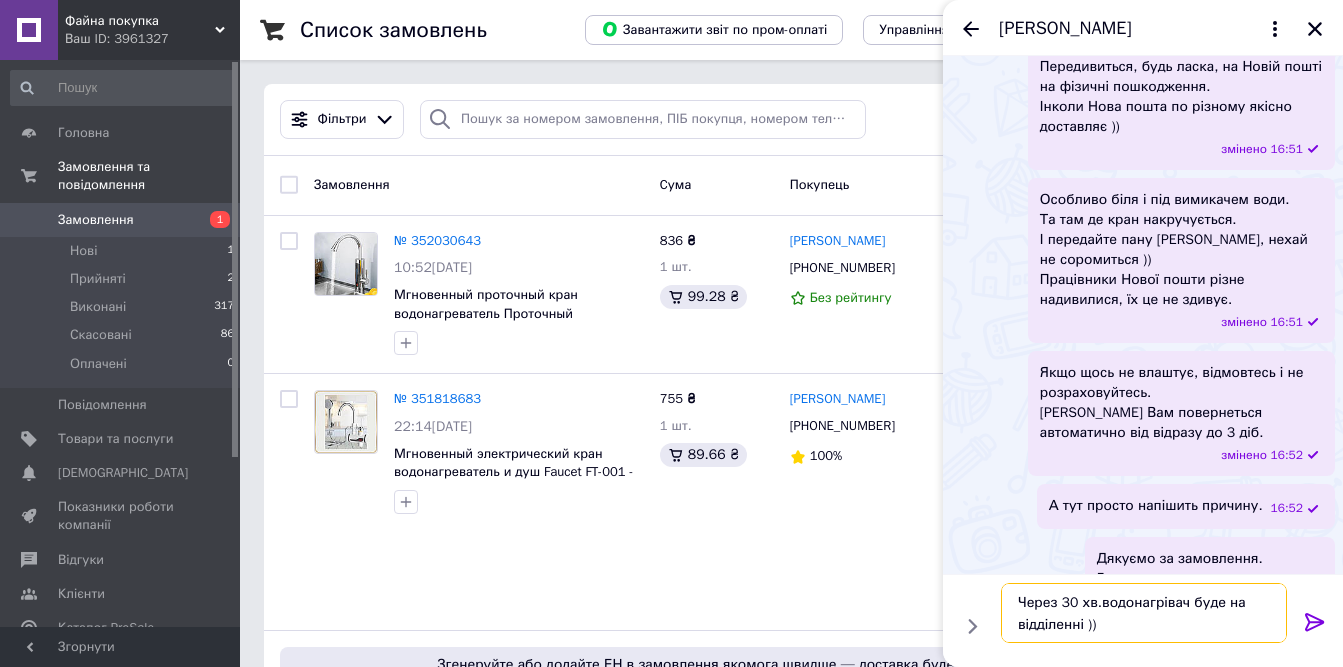 click on "Через 30 хв.водонагрівач буде на відділенні ))" at bounding box center (1144, 613) 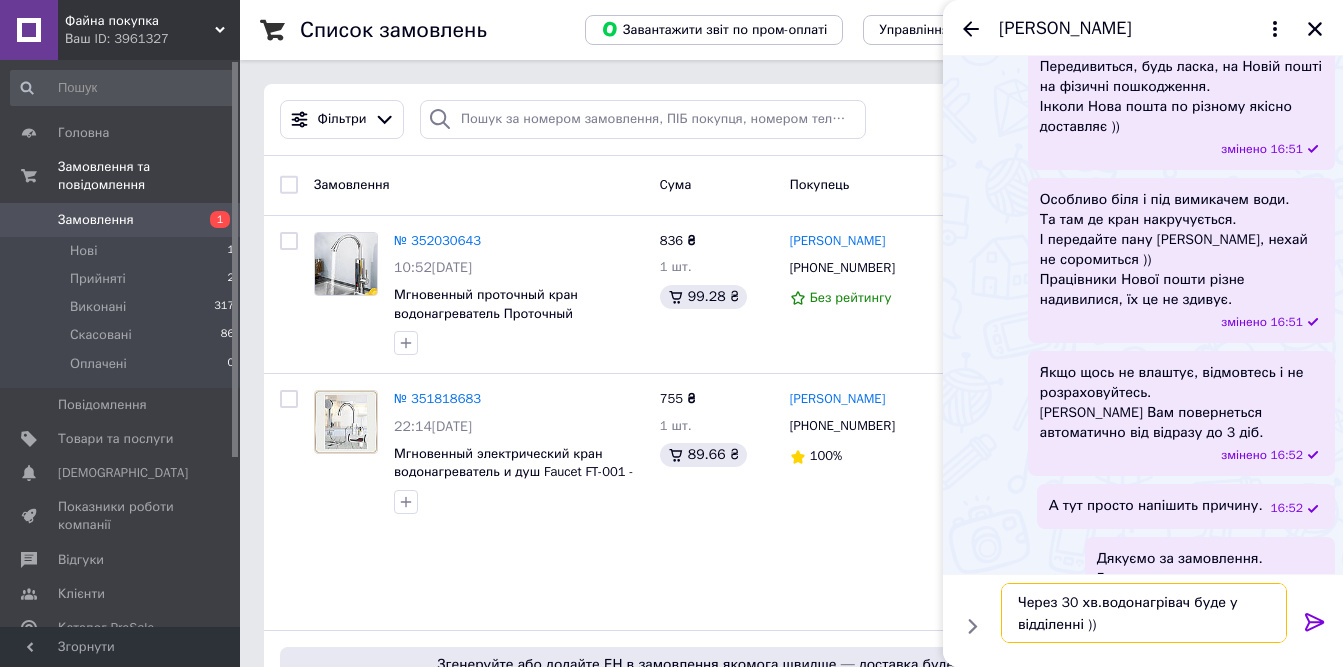 click on "Через 30 хв.водонагрівач буде у відділенні ))" at bounding box center [1144, 613] 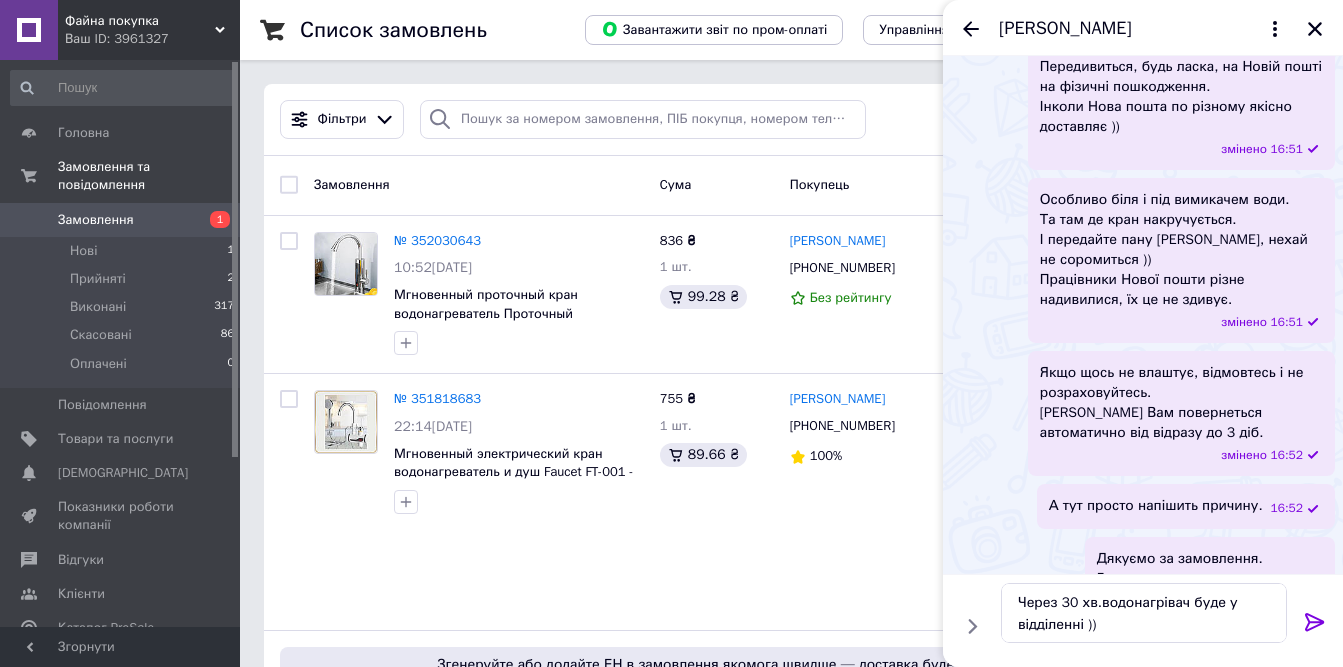 click 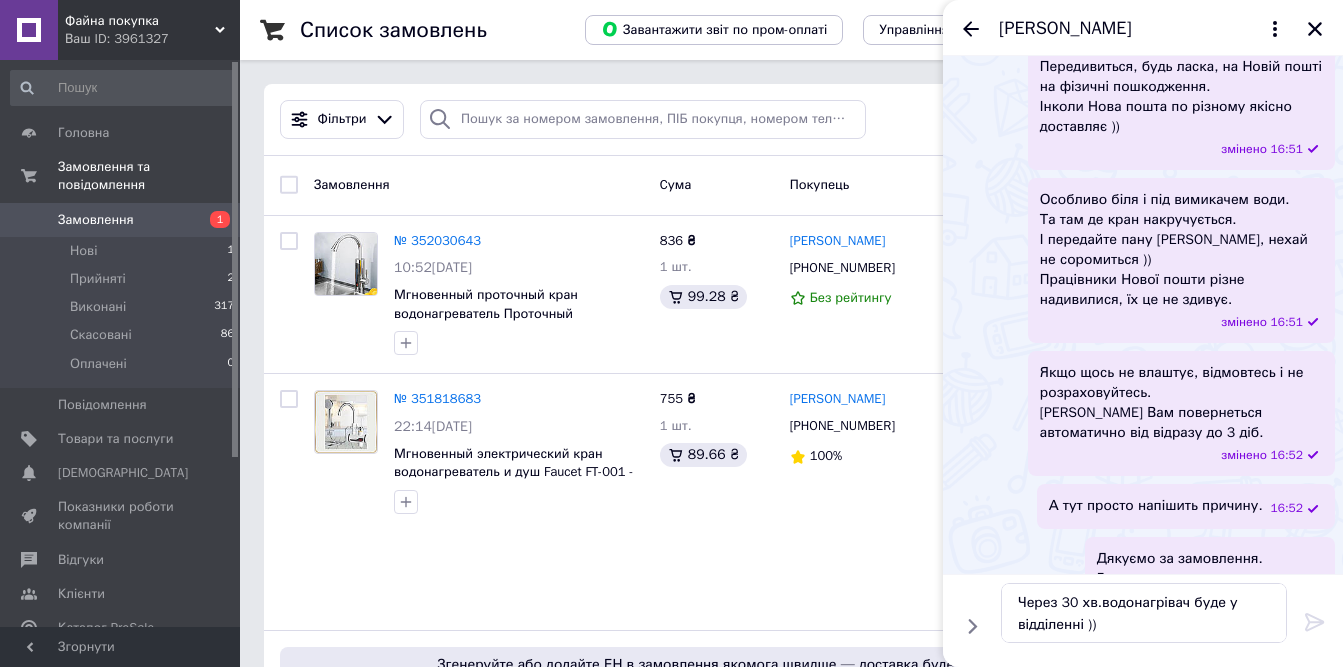 type 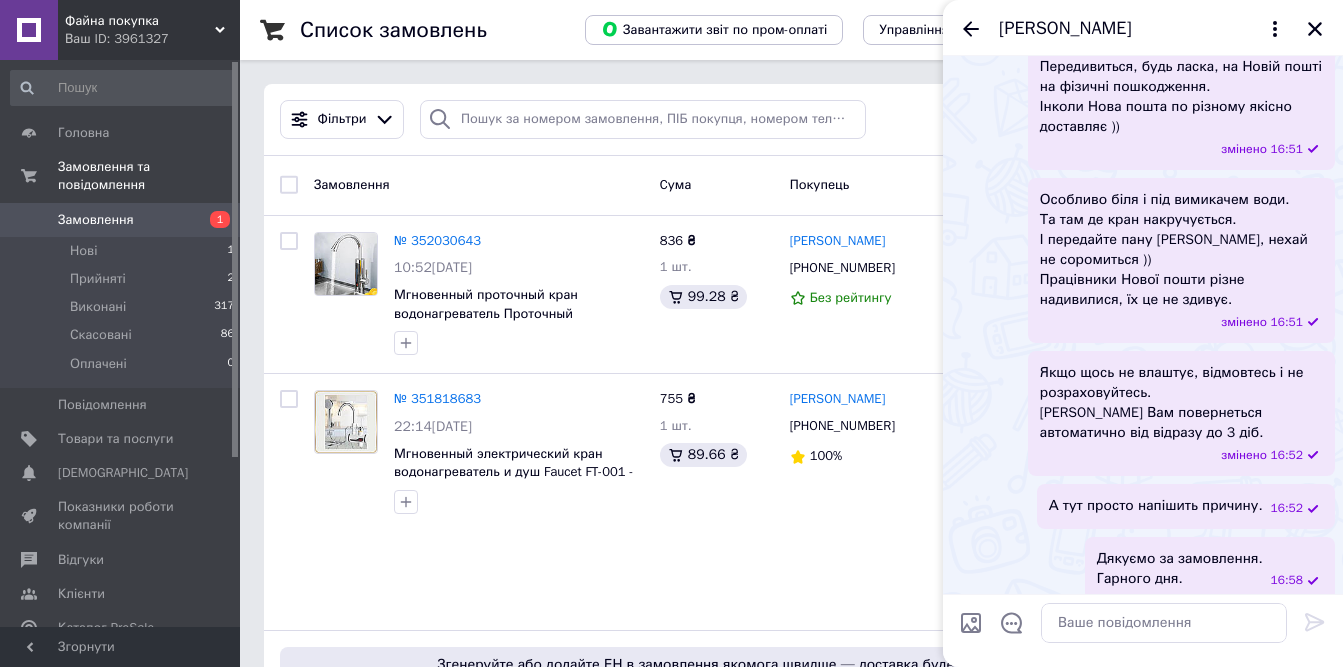 scroll, scrollTop: 1997, scrollLeft: 0, axis: vertical 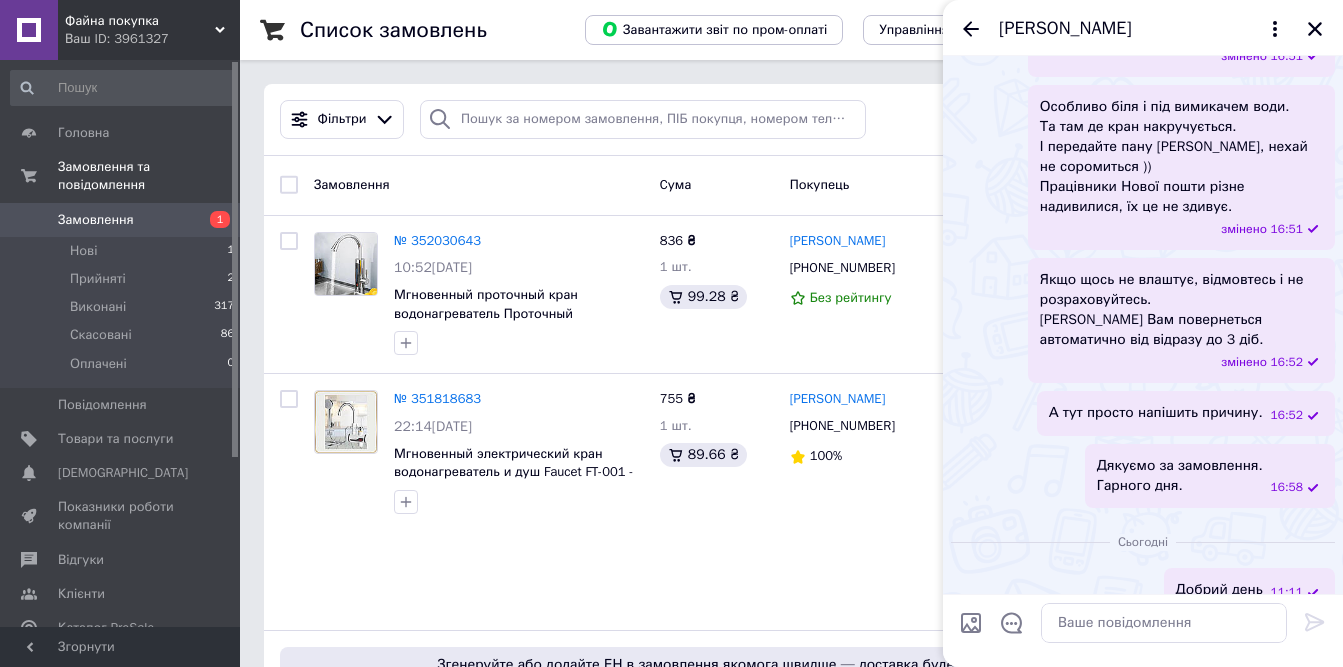 drag, startPoint x: 1312, startPoint y: 25, endPoint x: 1070, endPoint y: 300, distance: 366.31818 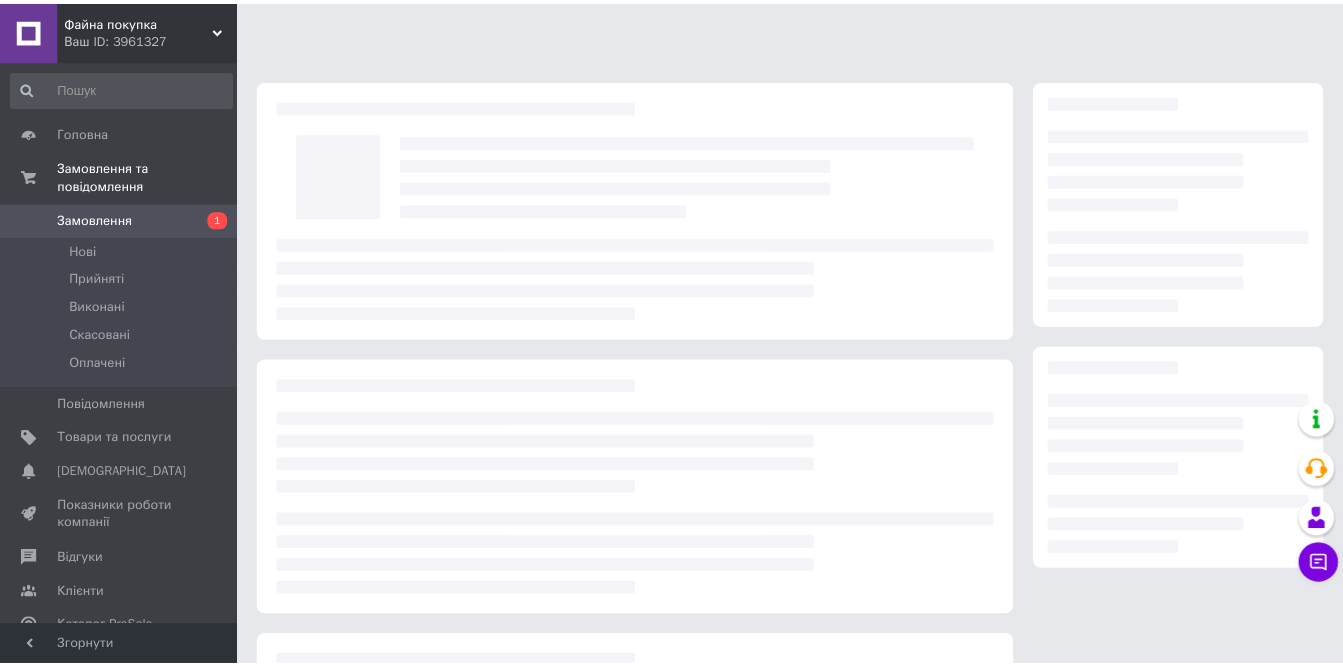 scroll, scrollTop: 0, scrollLeft: 0, axis: both 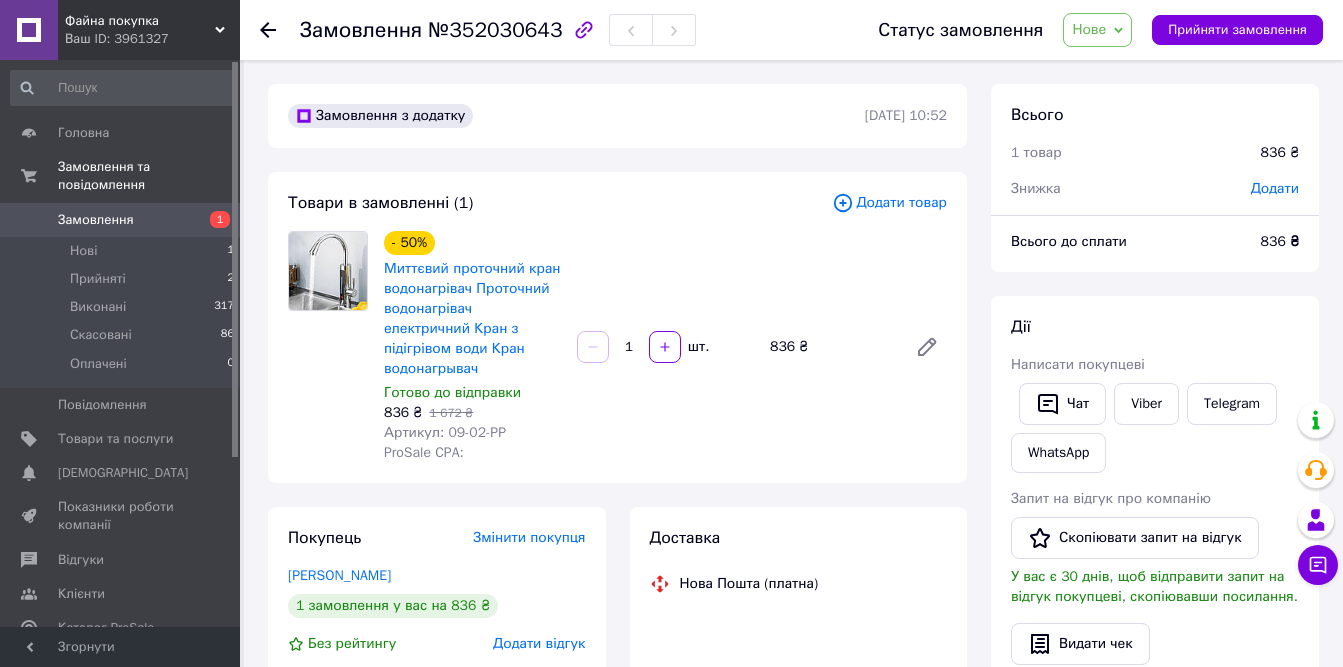 click on "Товари в замовленні (1) Додати товар - 50% Миттєвий проточний кран водонагрівач Проточний водонагрівач електричний Кран з підігрівом води Кран водонагрывач Готово до відправки 836 ₴   1 672 ₴ Артикул: 09-02-PP ProSale CPA: 1   шт. 836 ₴" at bounding box center [617, 327] 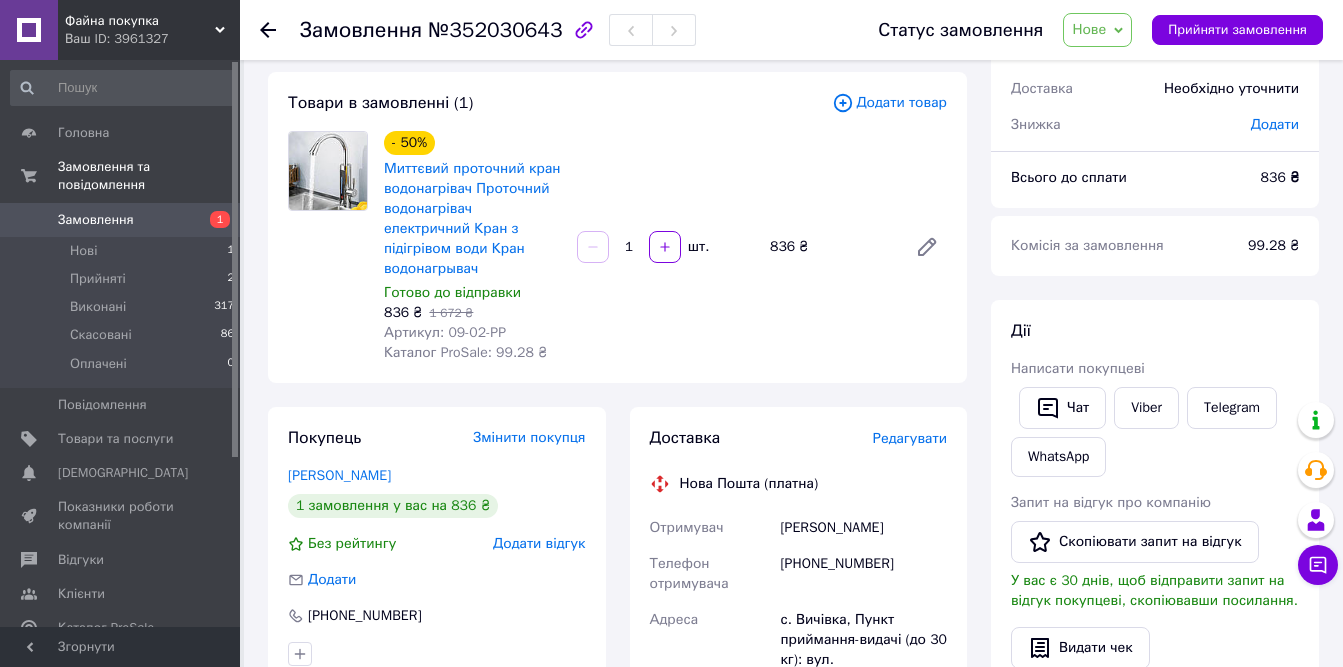 scroll, scrollTop: 100, scrollLeft: 0, axis: vertical 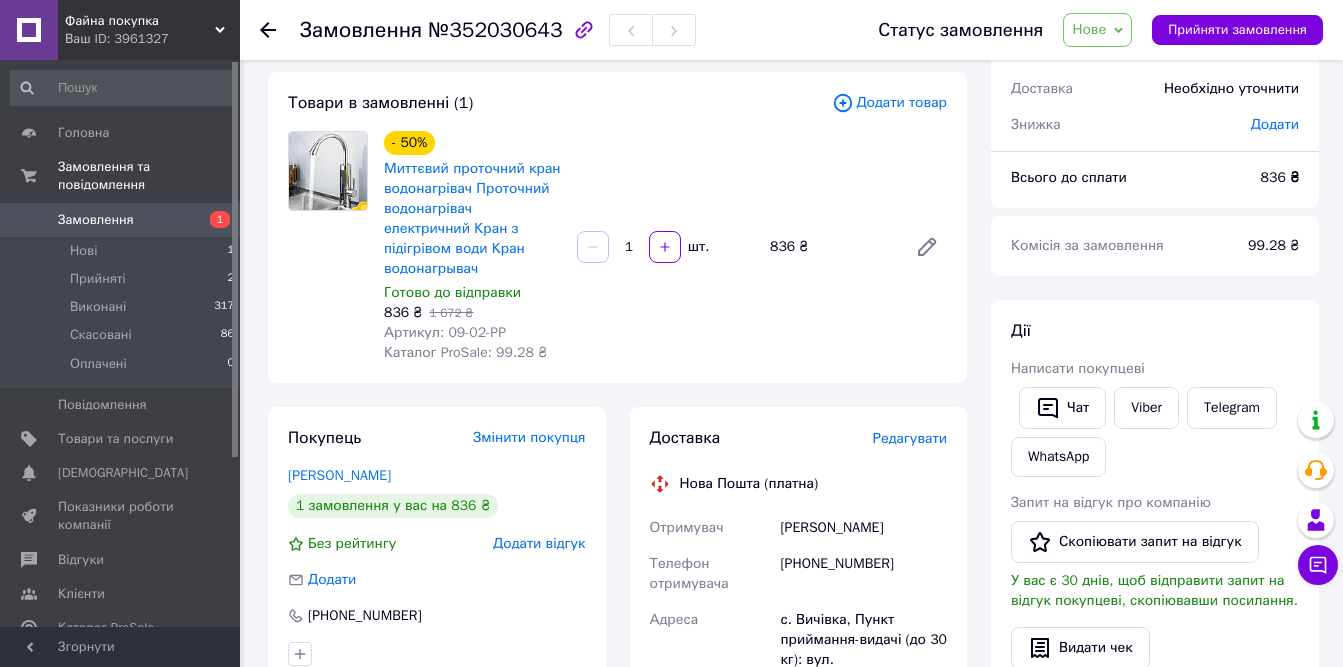 click on "- 50% Миттєвий проточний кран водонагрівач Проточний водонагрівач електричний Кран з підігрівом води Кран водонагрывач Готово до відправки 836 ₴   1 672 ₴ Артикул: 09-02-PP Каталог ProSale: 99.28 ₴  1   шт. 836 ₴" at bounding box center [665, 247] 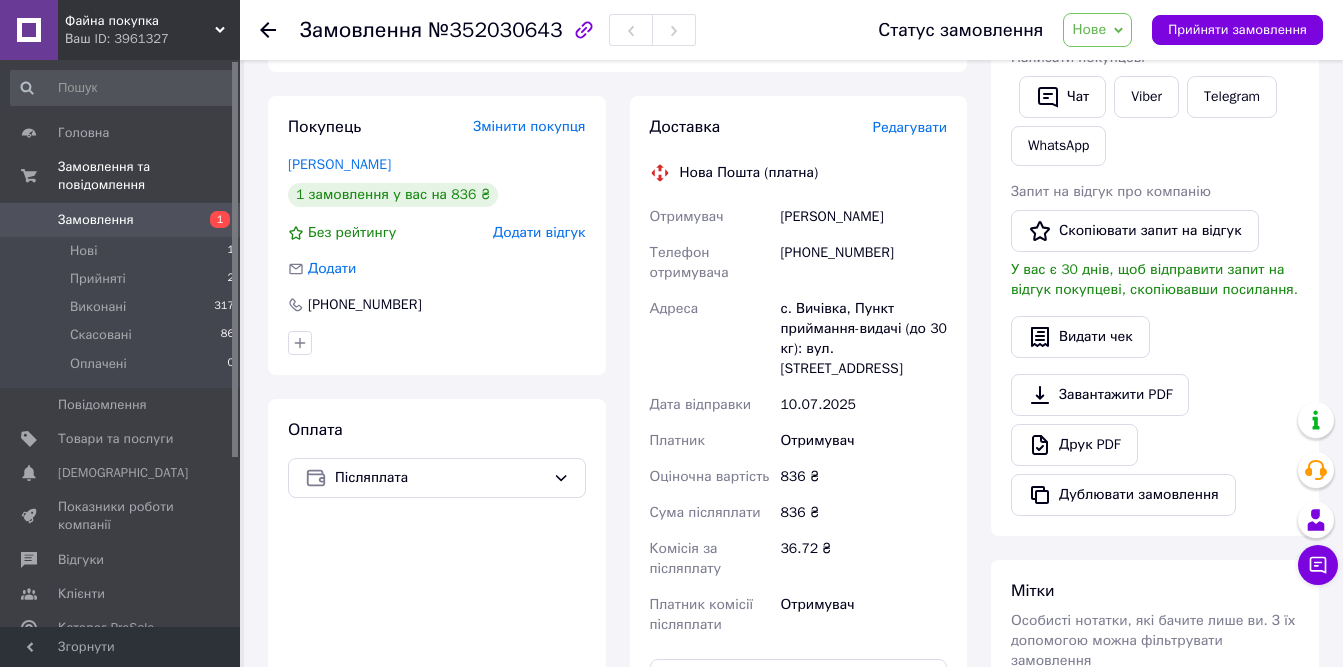 scroll, scrollTop: 400, scrollLeft: 0, axis: vertical 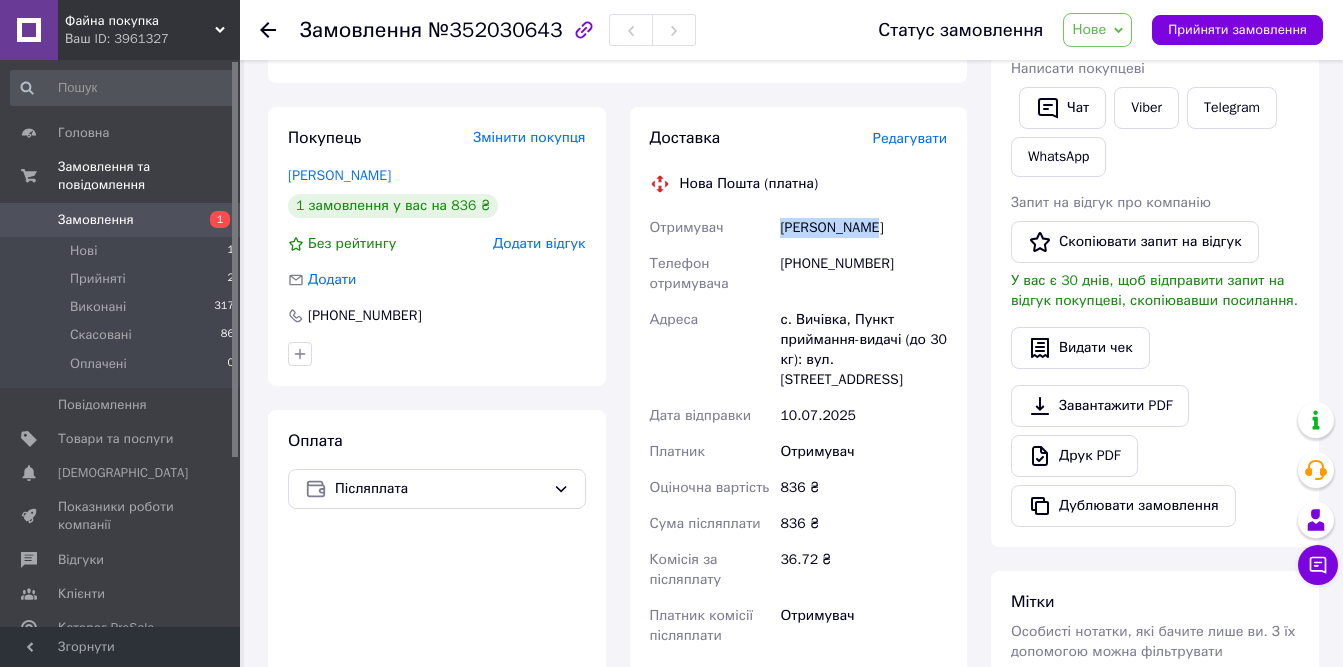 drag, startPoint x: 780, startPoint y: 204, endPoint x: 872, endPoint y: 205, distance: 92.00543 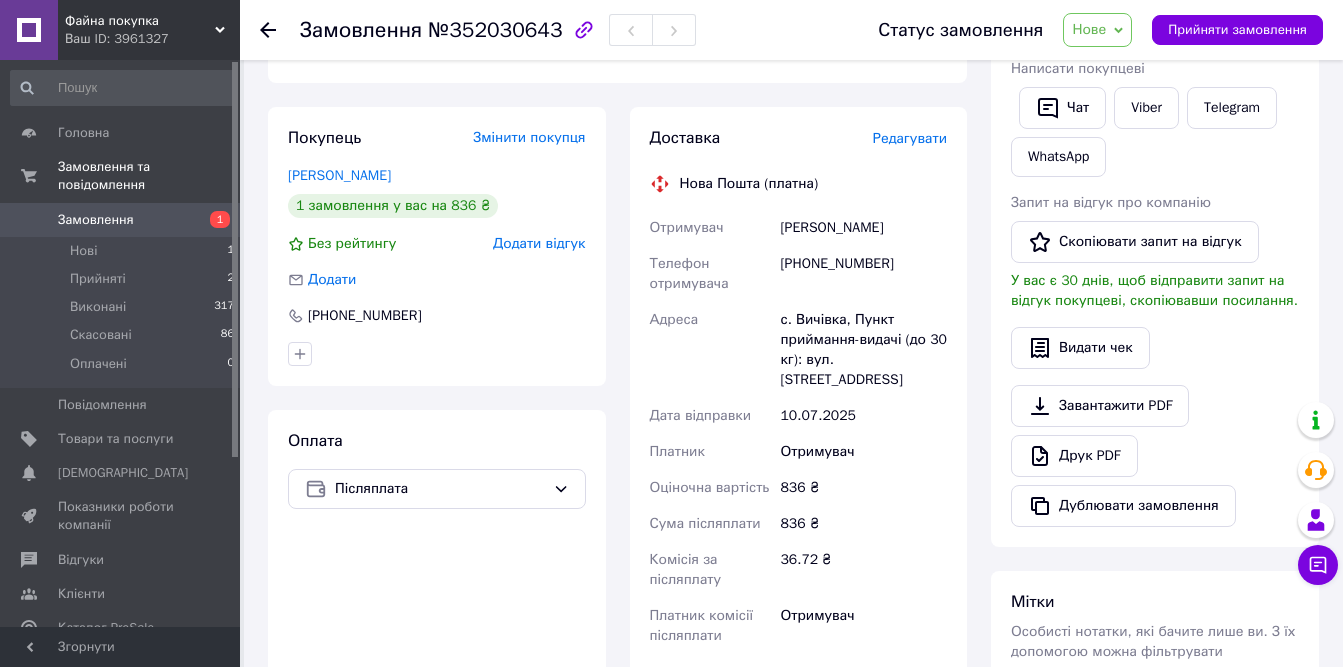 drag, startPoint x: 769, startPoint y: 266, endPoint x: 773, endPoint y: 250, distance: 16.492422 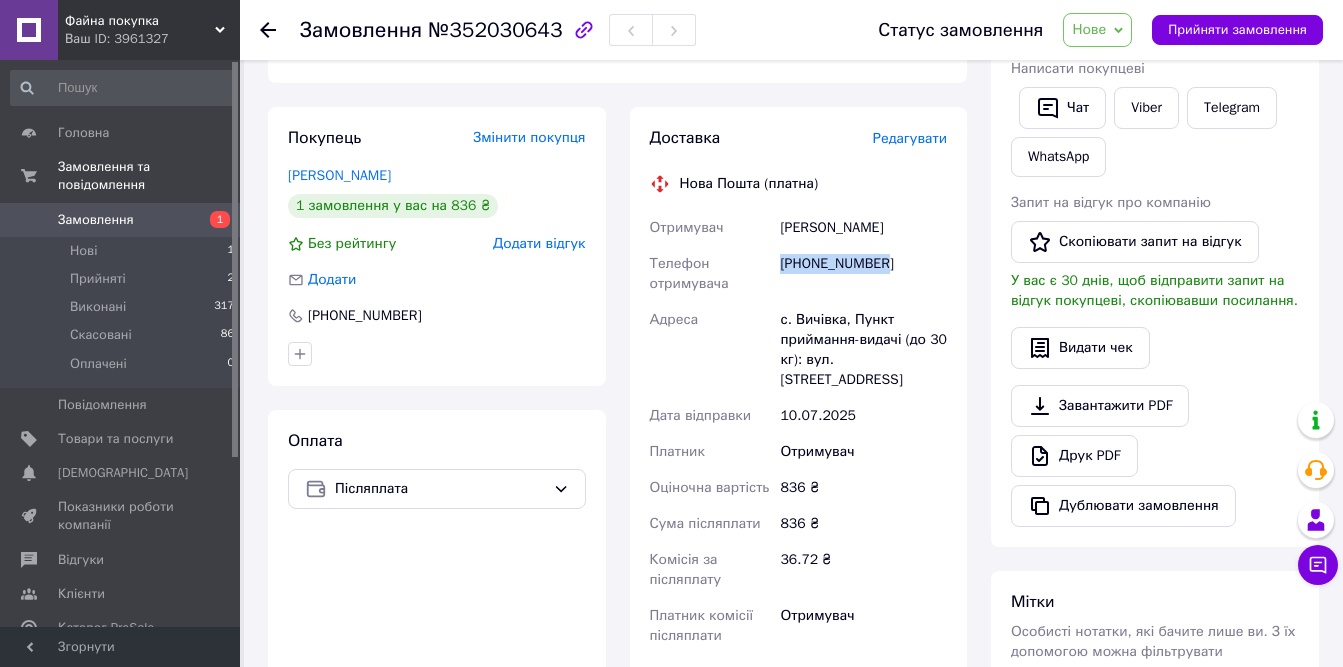 drag, startPoint x: 826, startPoint y: 243, endPoint x: 880, endPoint y: 246, distance: 54.08327 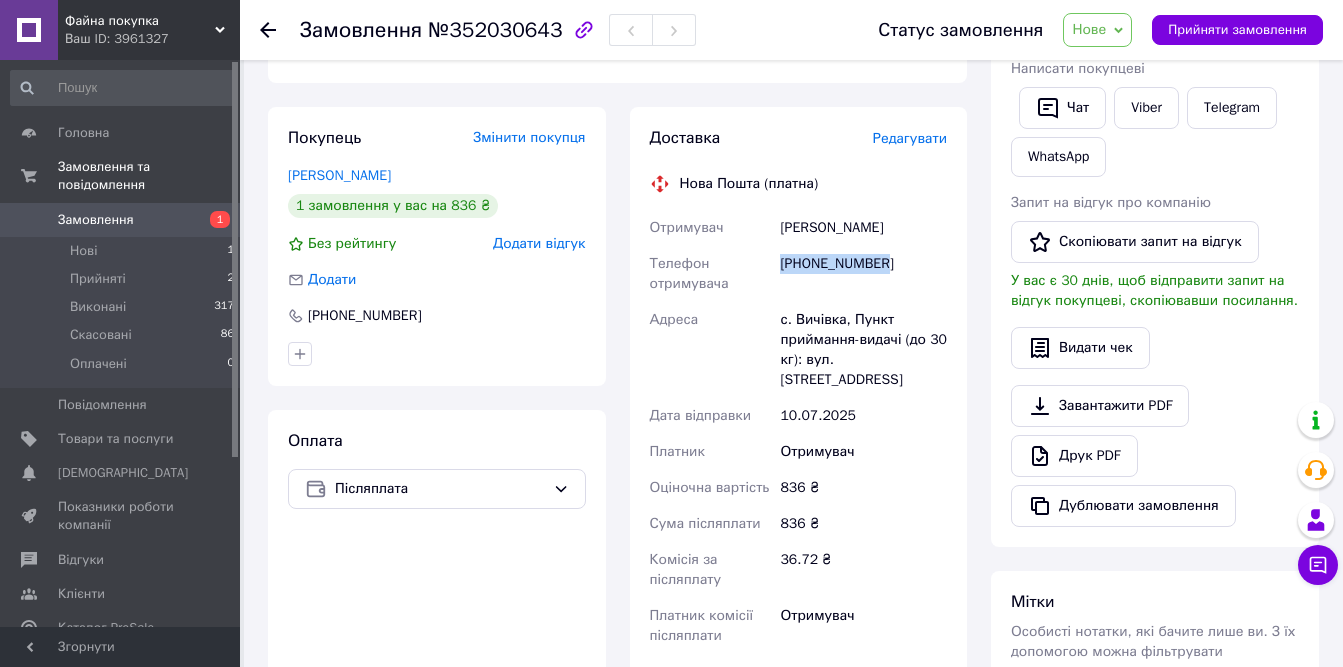 copy on "[PHONE_NUMBER]" 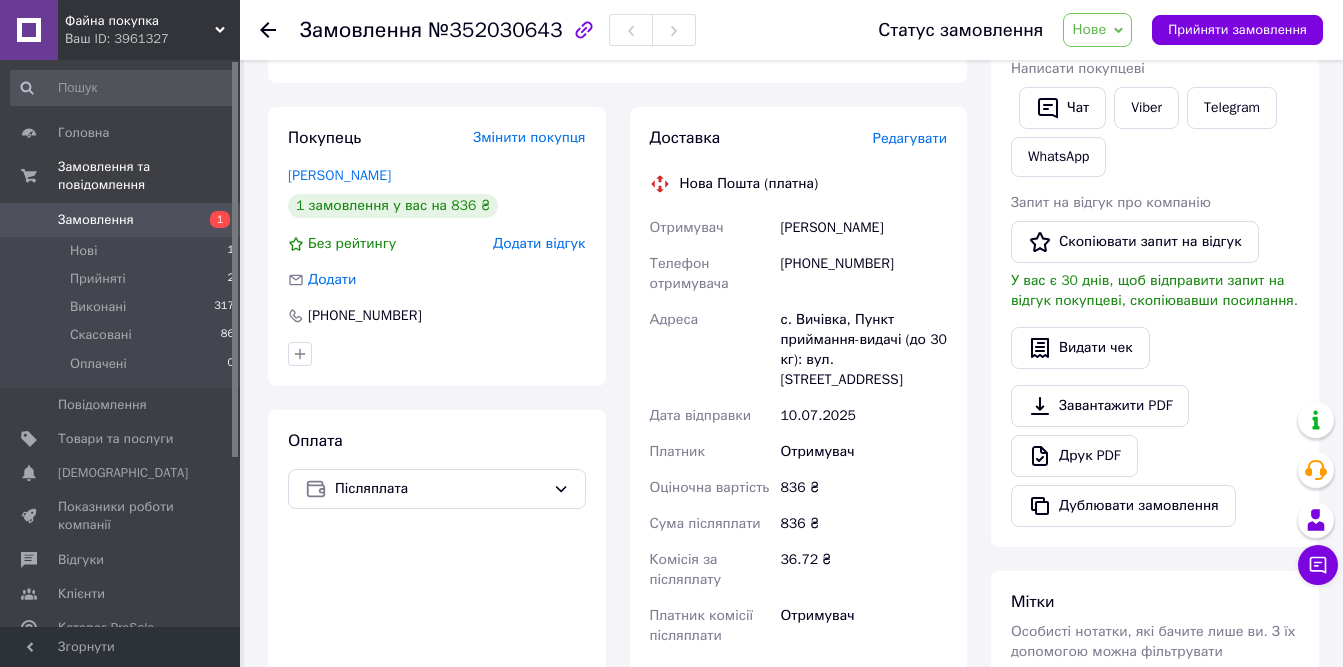 click on "Адреса" at bounding box center [711, 350] 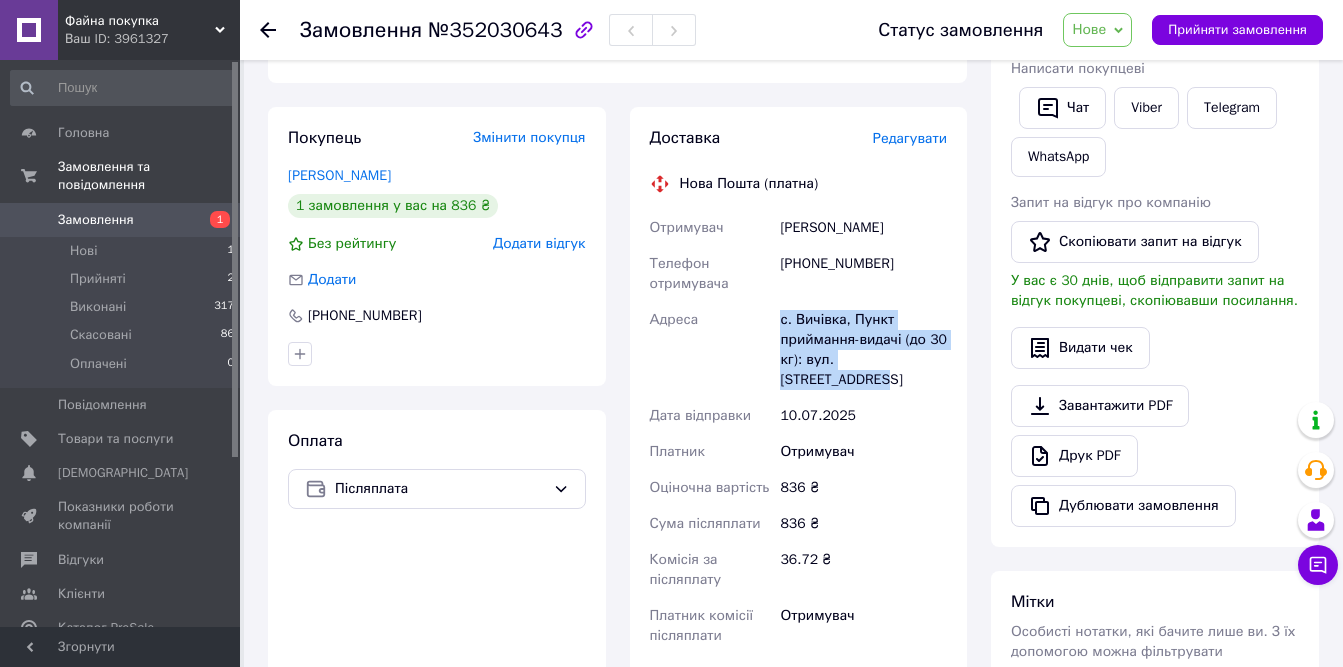 drag, startPoint x: 781, startPoint y: 298, endPoint x: 934, endPoint y: 335, distance: 157.4103 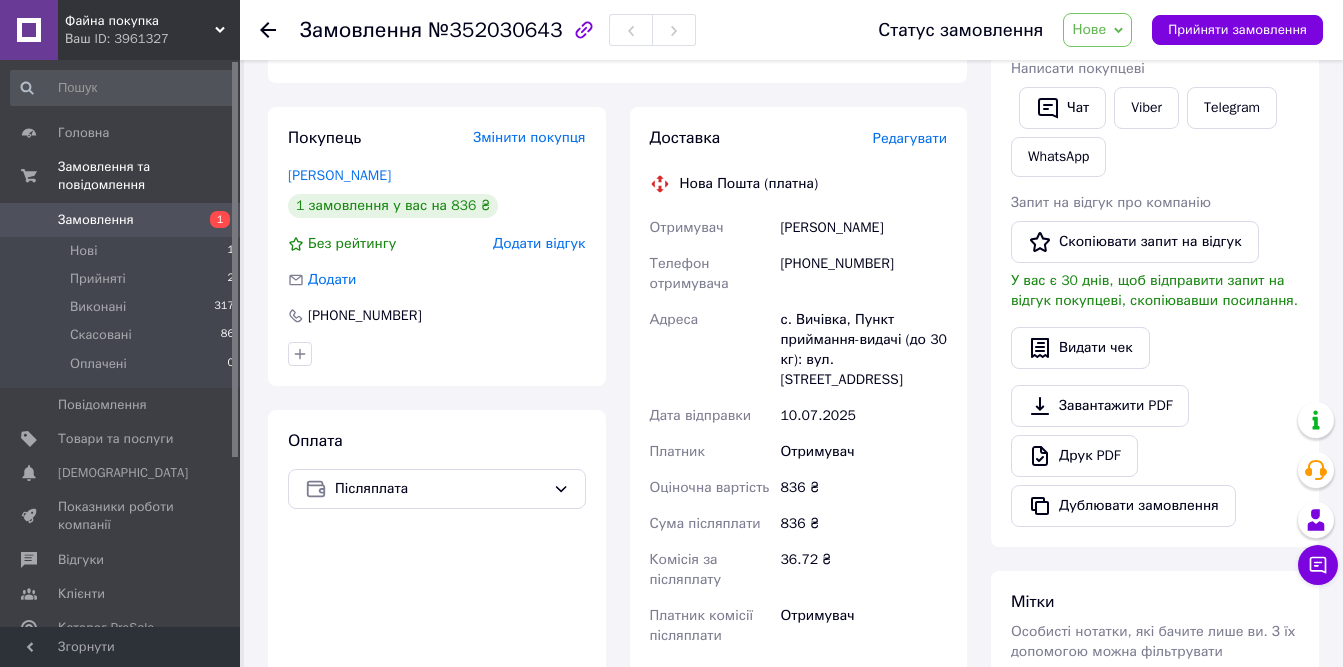 click on "Оплата Післяплата" at bounding box center [437, 638] 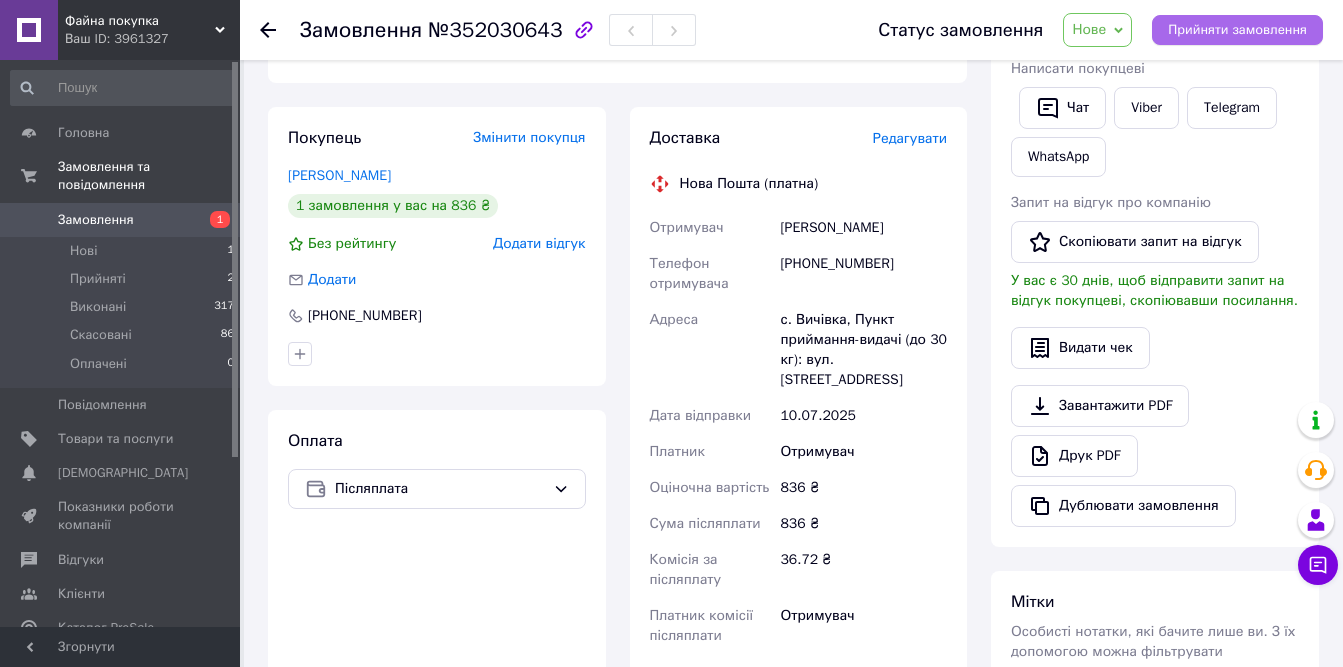 click on "Прийняти замовлення" at bounding box center [1237, 30] 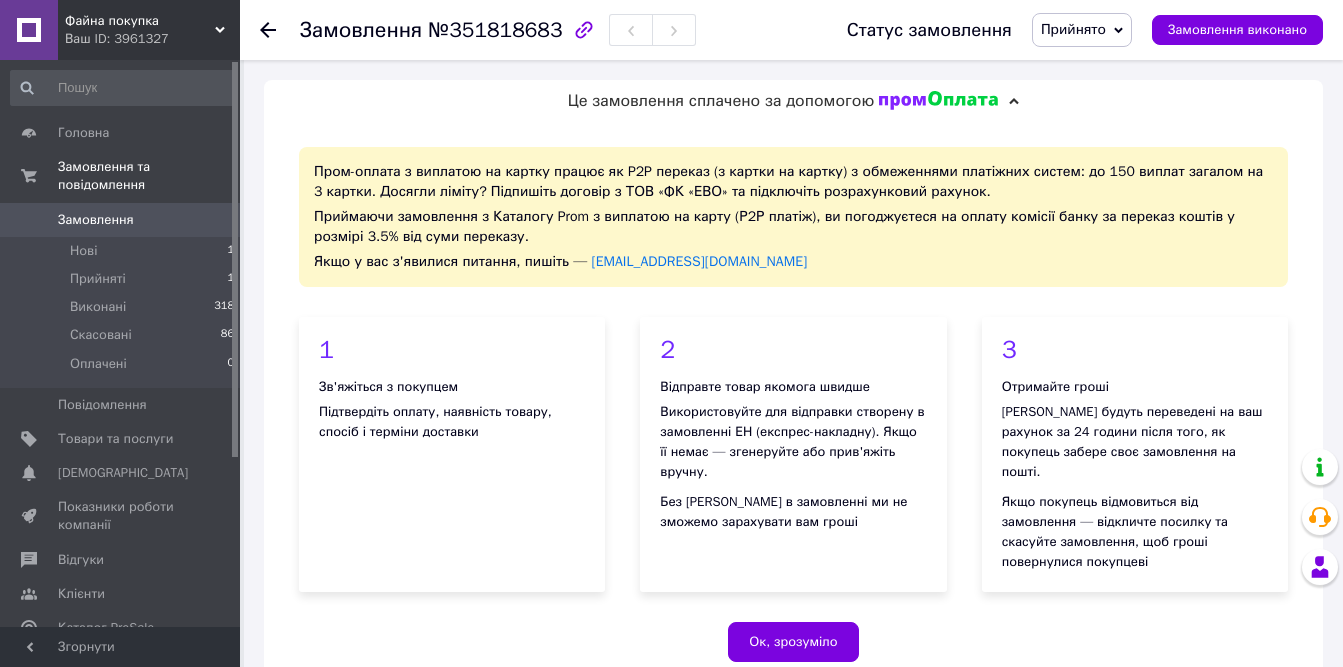 scroll, scrollTop: 917, scrollLeft: 0, axis: vertical 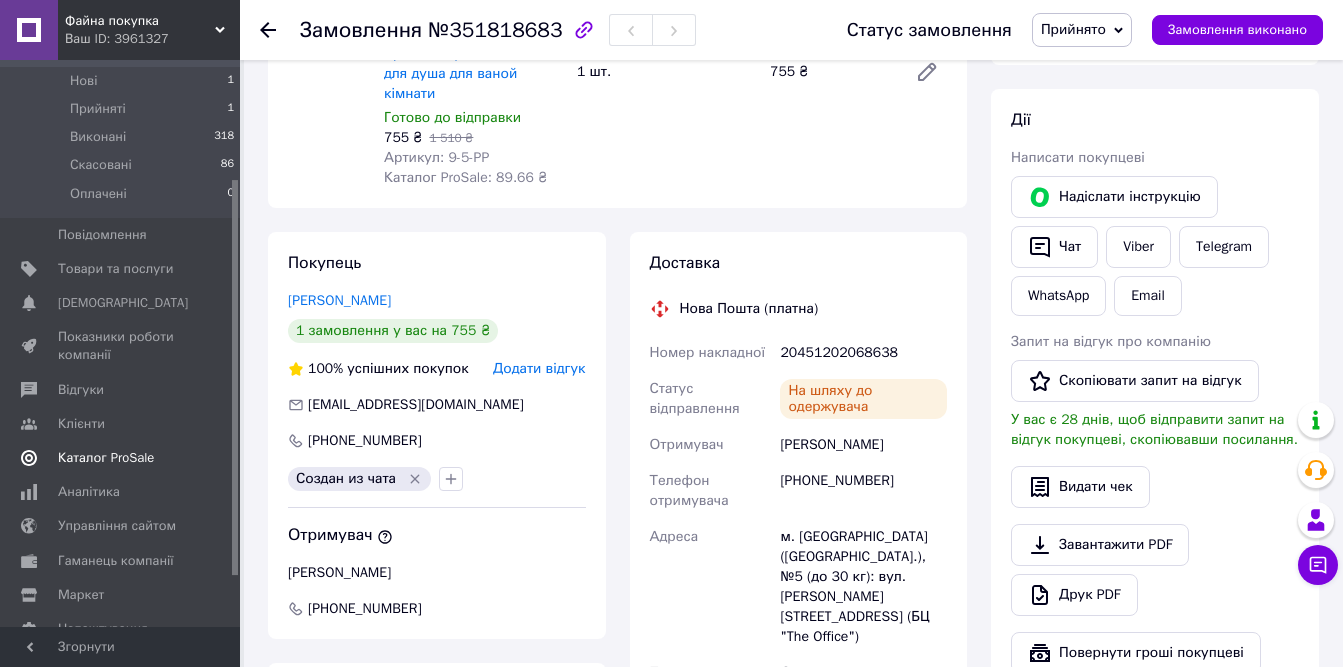 click on "Каталог ProSale" at bounding box center [106, 458] 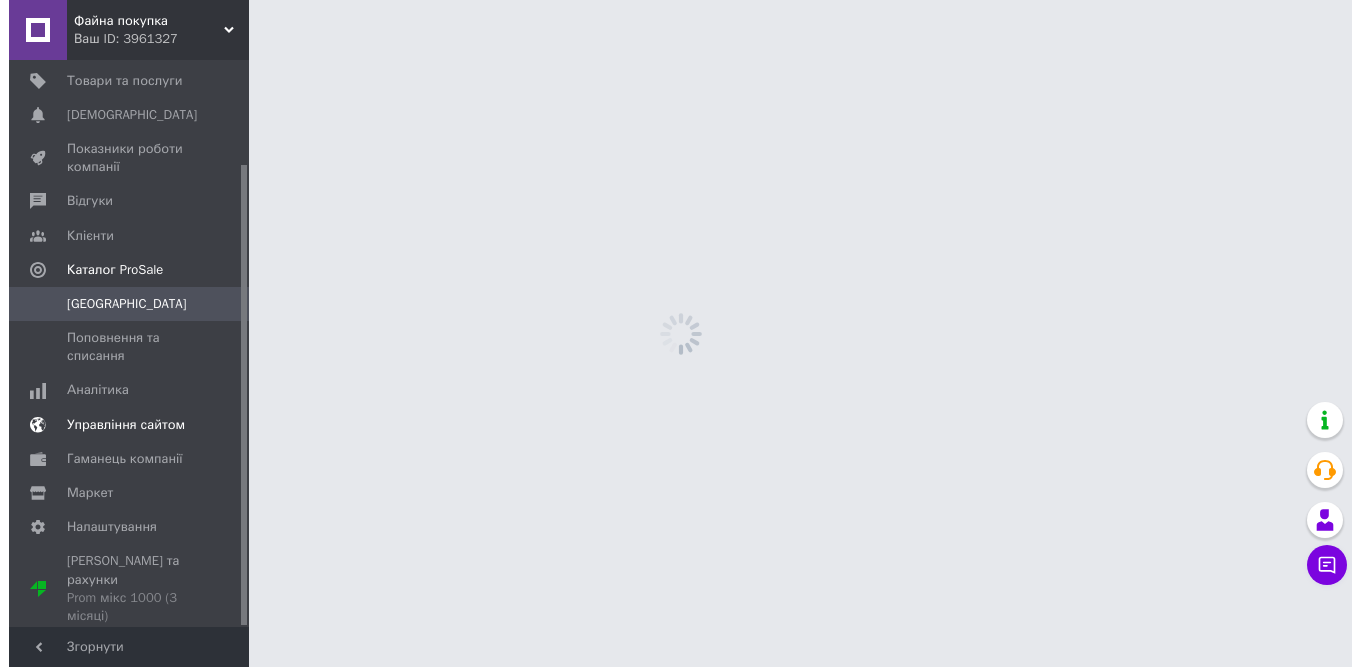 scroll, scrollTop: 0, scrollLeft: 0, axis: both 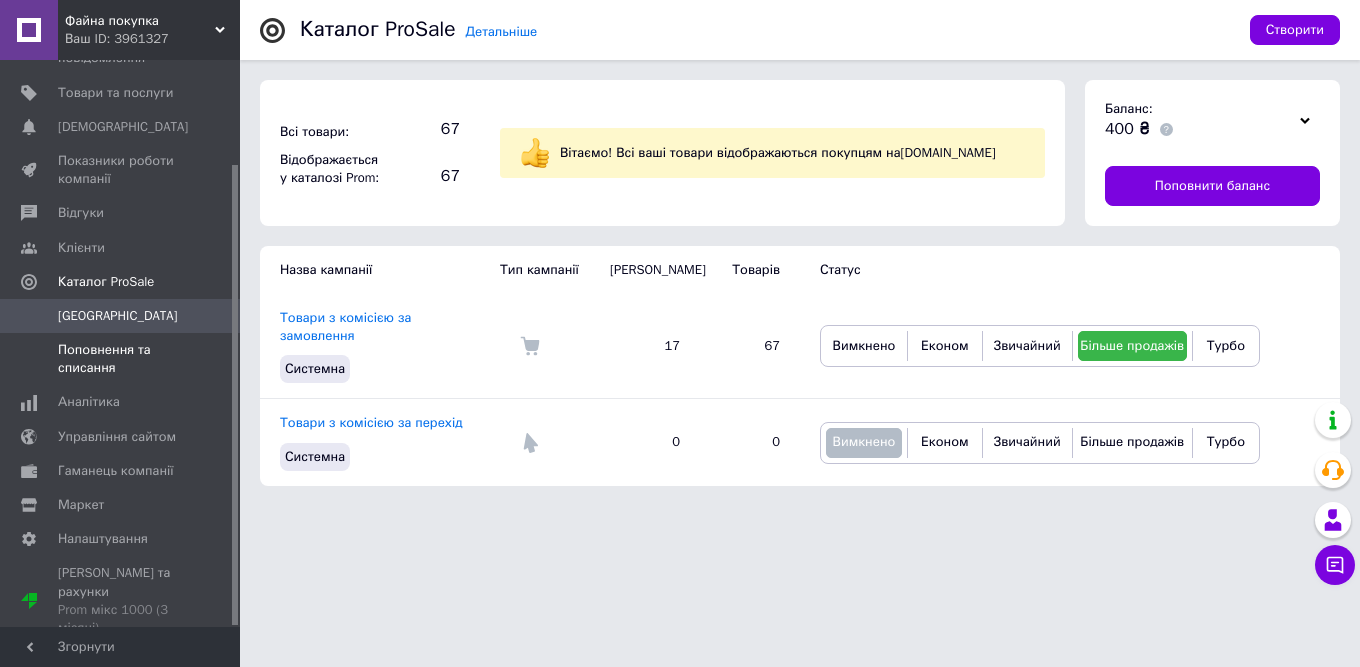 click on "Поповнення та списання" at bounding box center (121, 359) 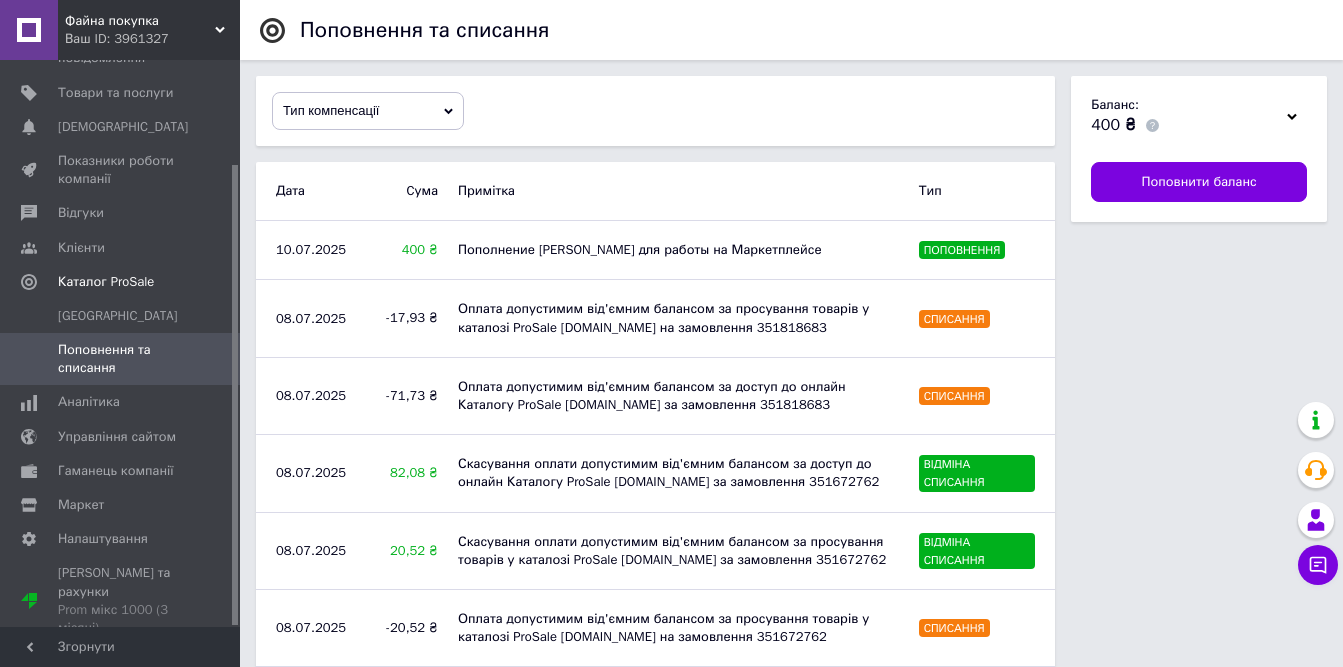 scroll, scrollTop: 0, scrollLeft: 0, axis: both 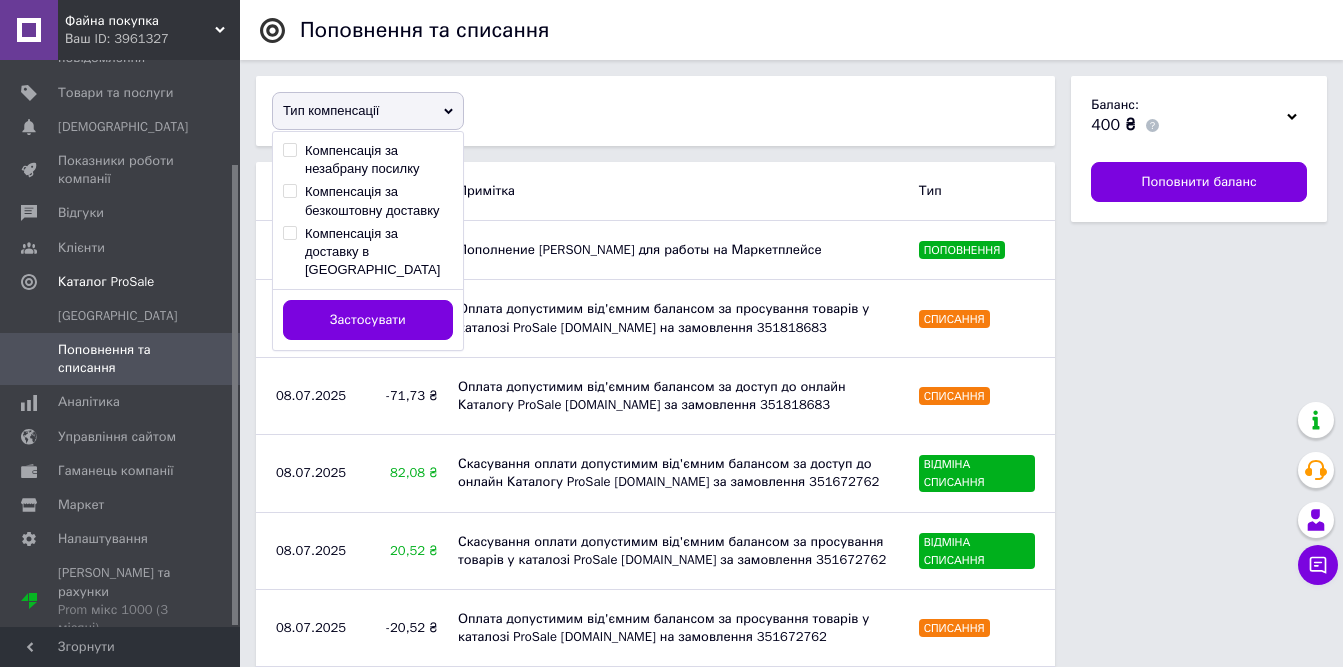 click on "Тип компенсації" at bounding box center [368, 111] 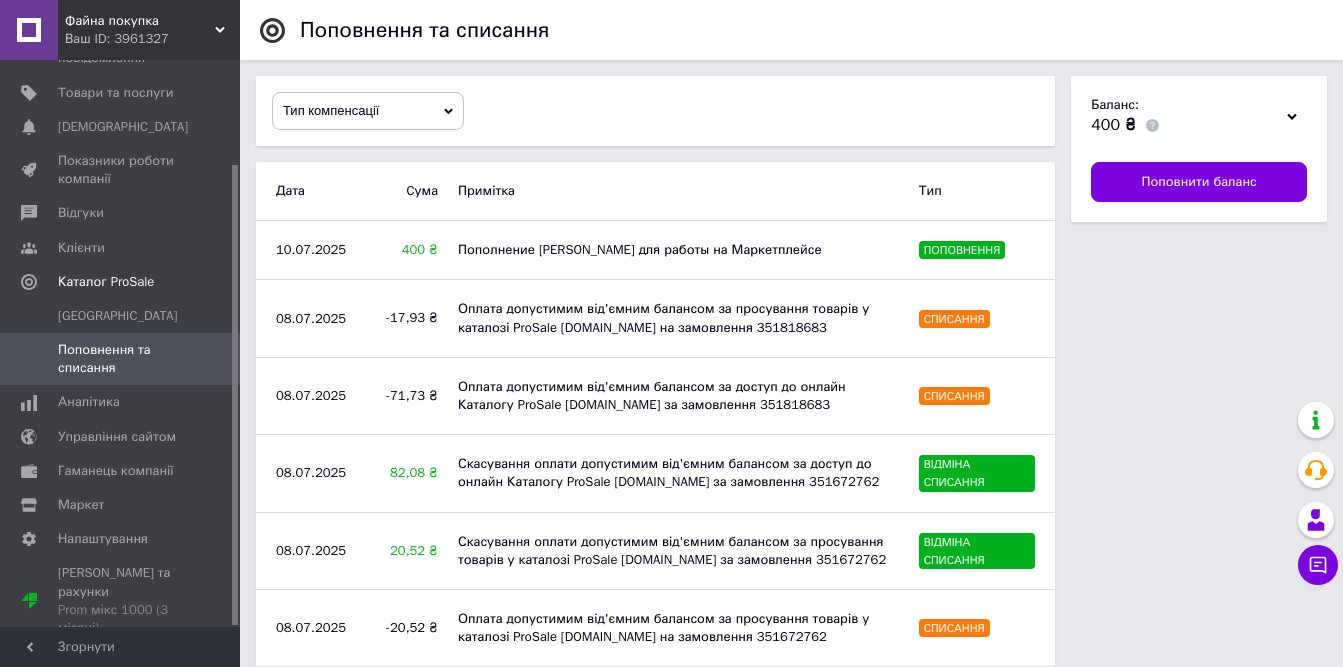 click on "Тип компенсації" at bounding box center [368, 111] 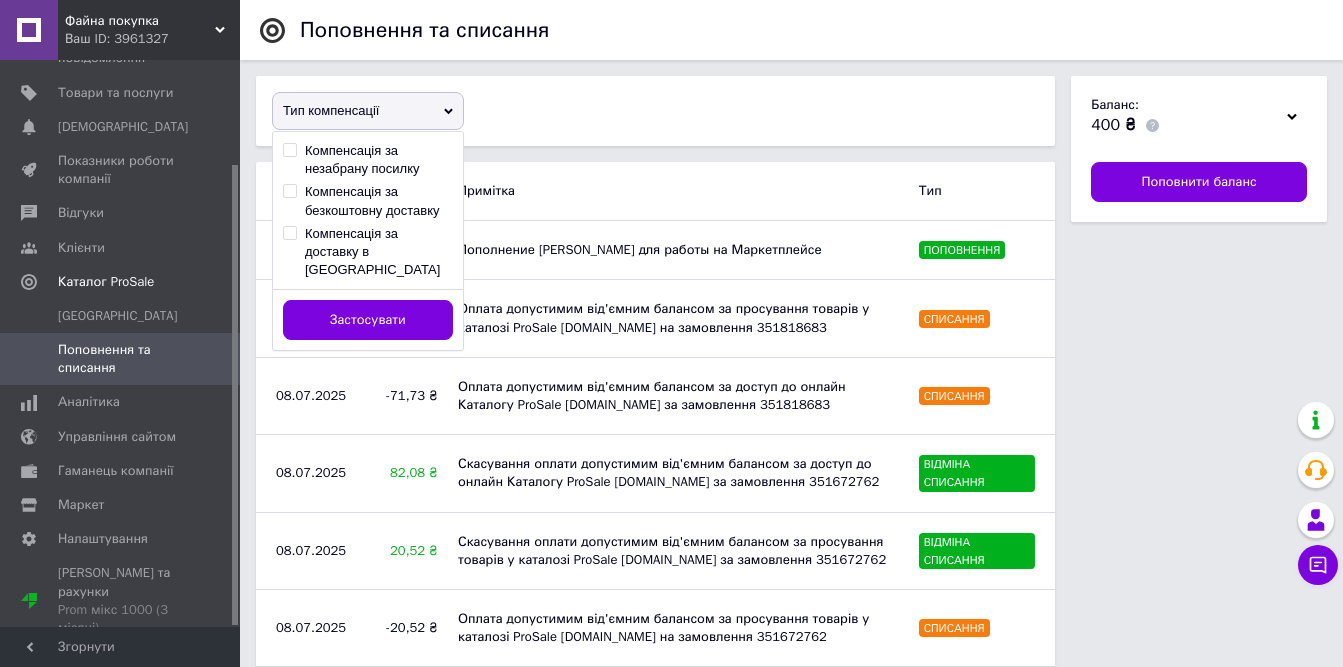 click on "Тип компенсації" at bounding box center [368, 111] 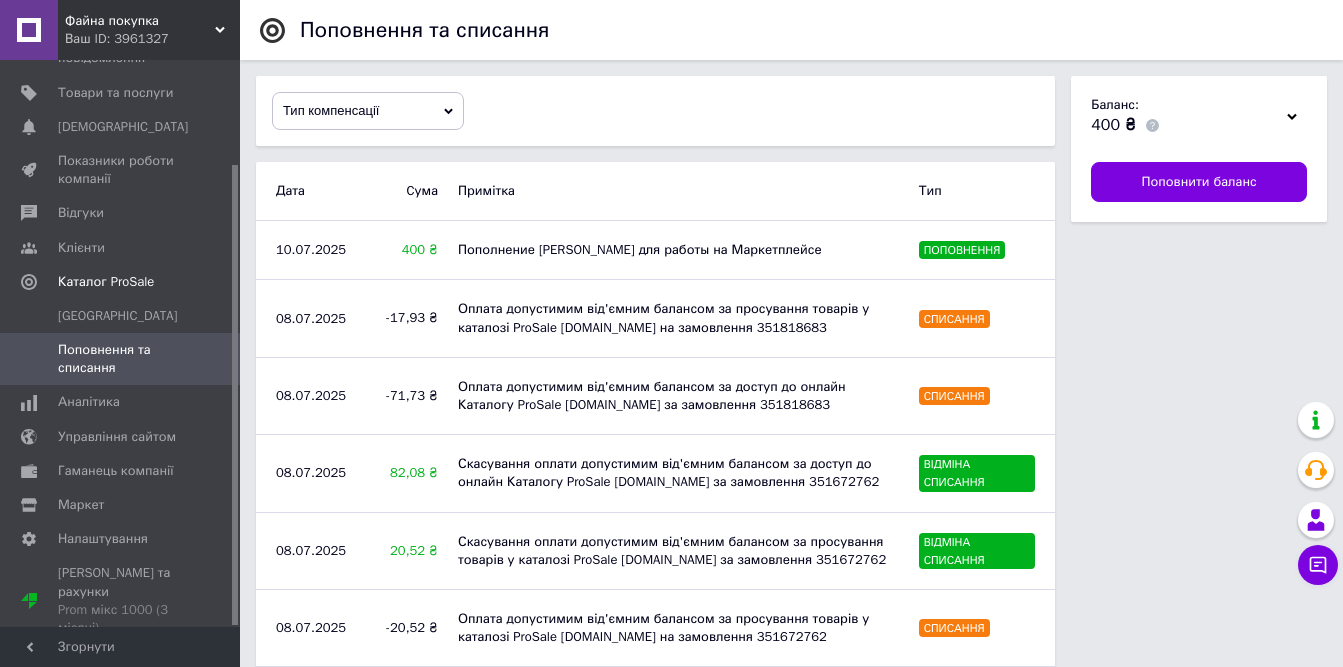 click 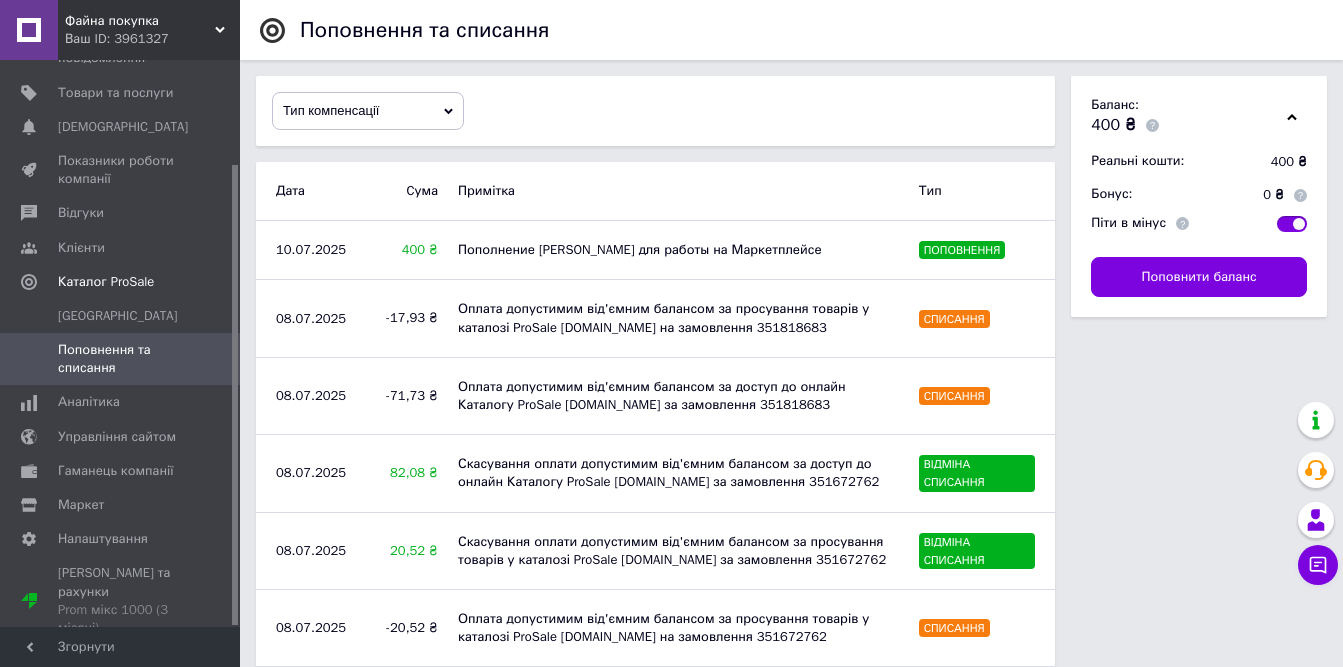 click 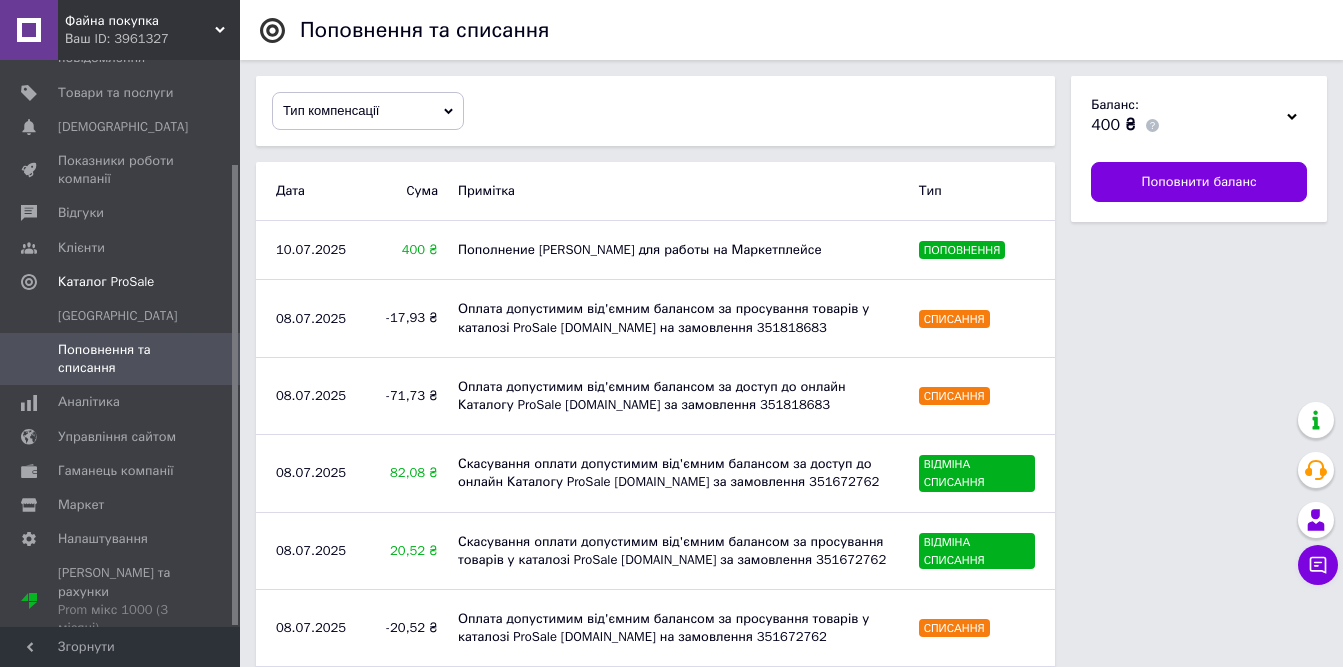 scroll, scrollTop: 0, scrollLeft: 0, axis: both 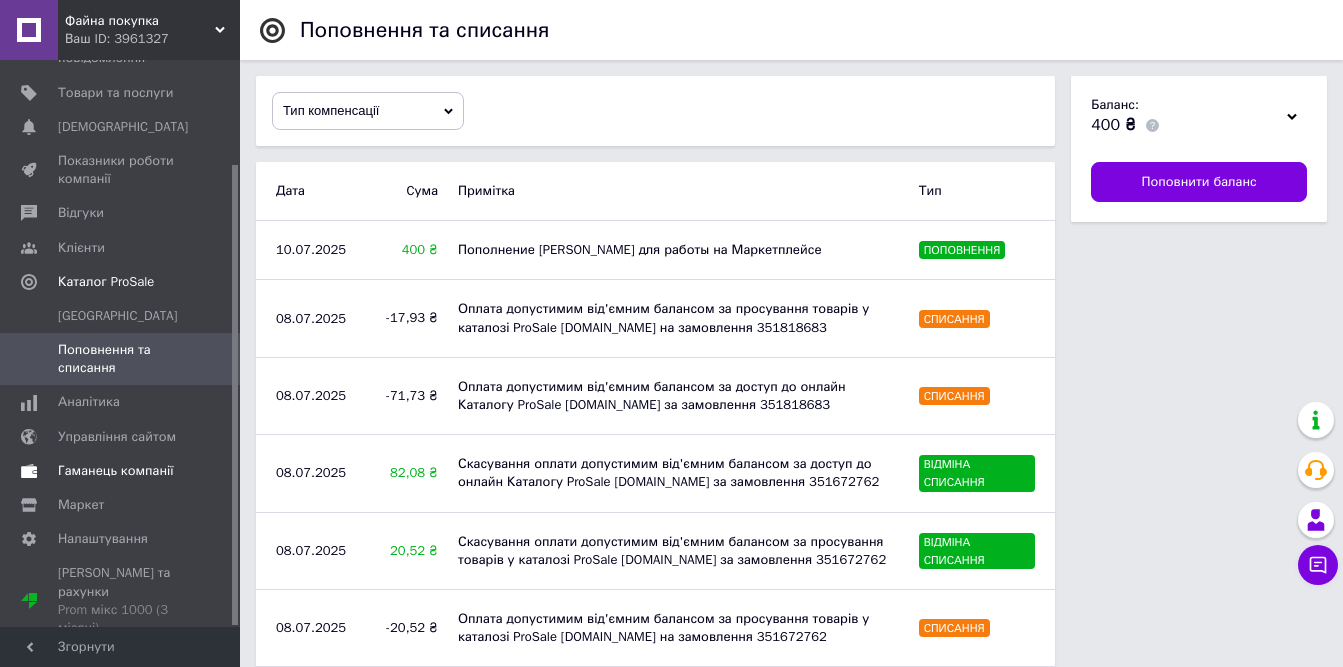 click on "Гаманець компанії" at bounding box center [116, 471] 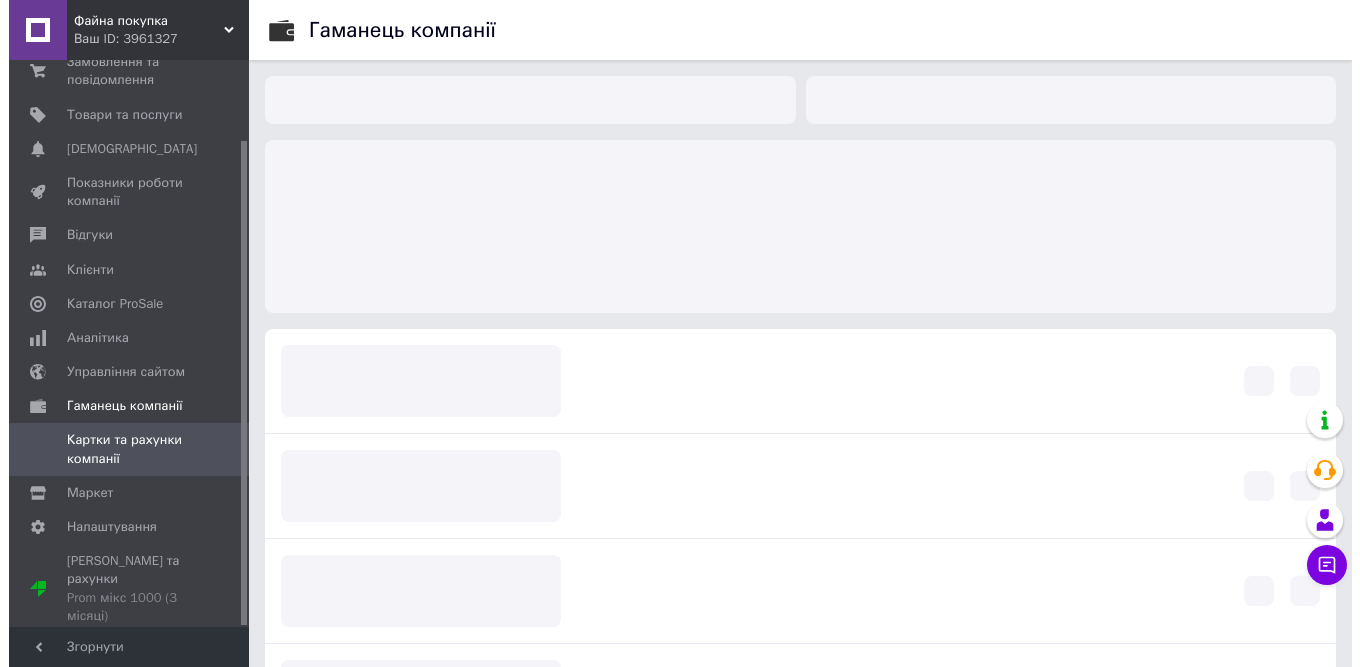 scroll, scrollTop: 93, scrollLeft: 0, axis: vertical 